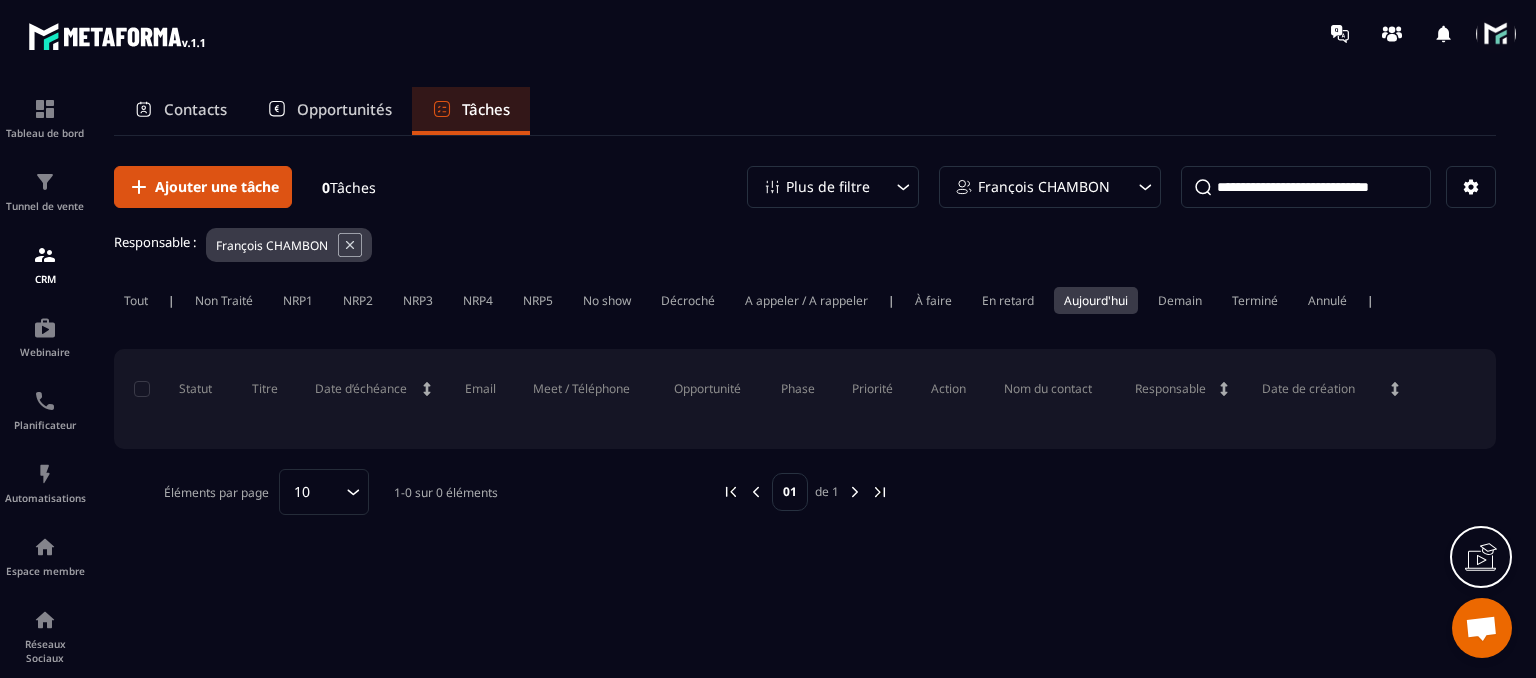 scroll, scrollTop: 0, scrollLeft: 0, axis: both 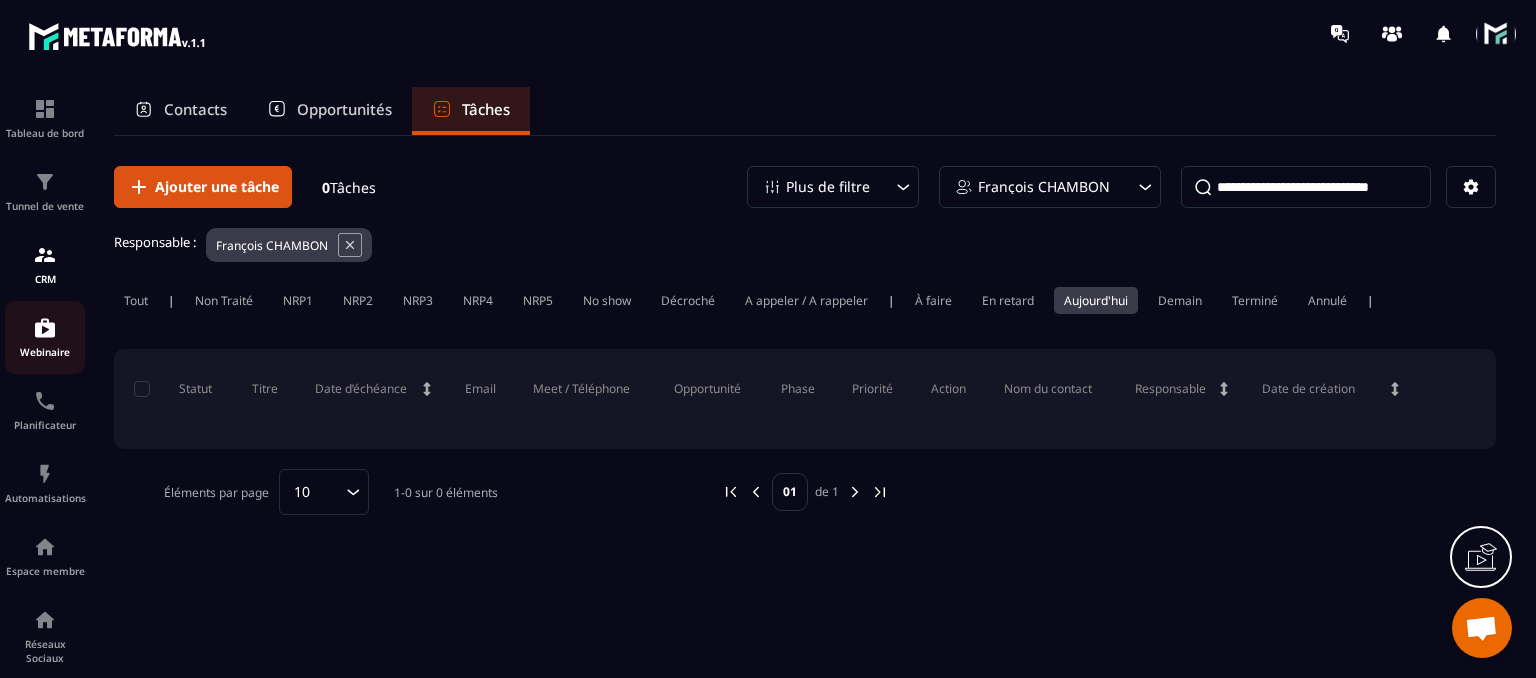 click on "Webinaire" 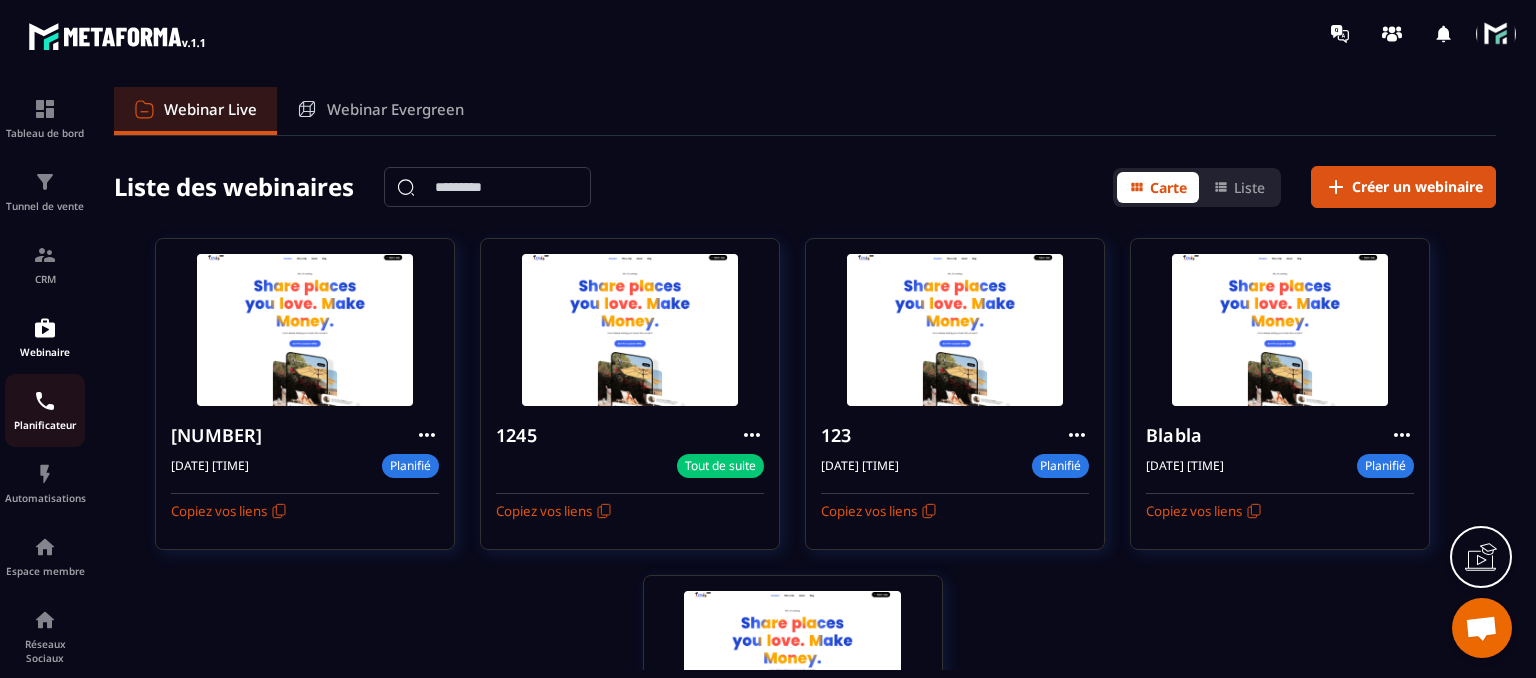 click on "Planificateur" at bounding box center (45, 410) 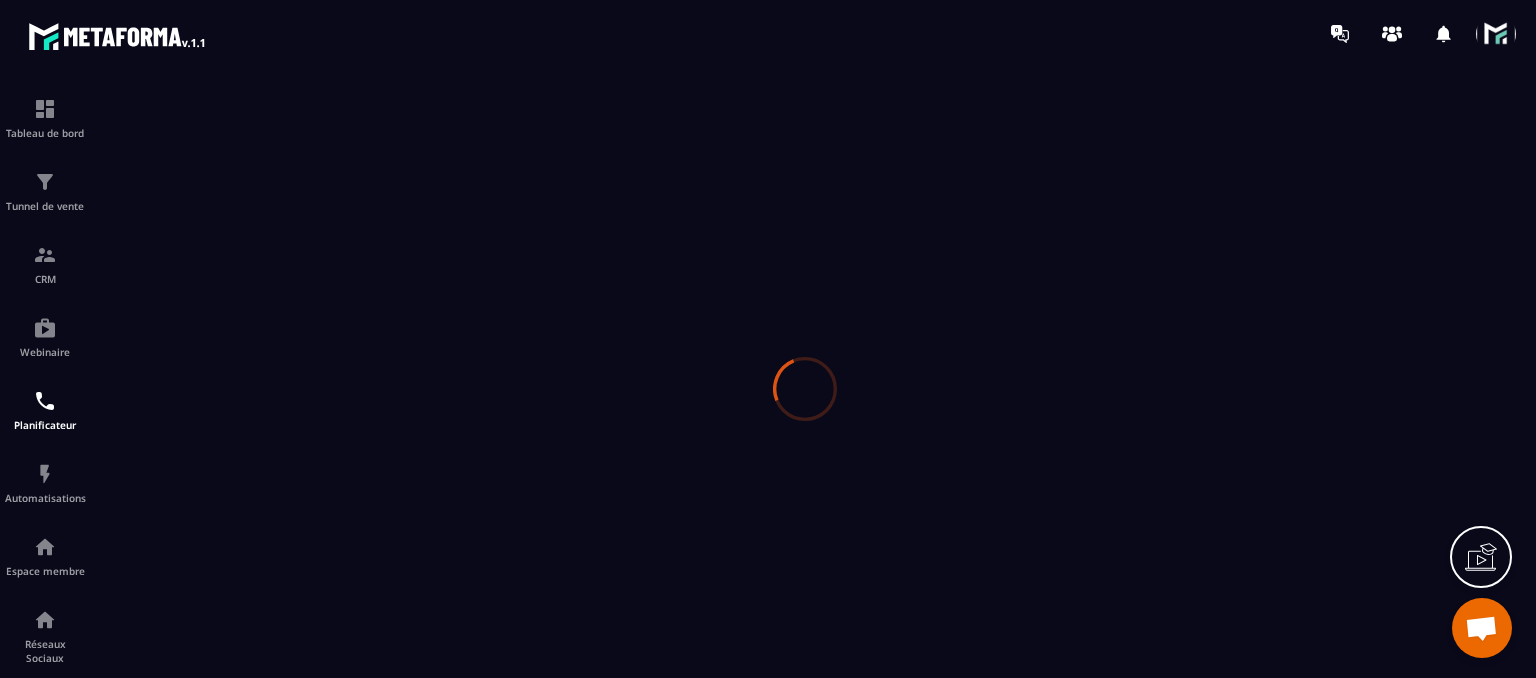 scroll, scrollTop: 0, scrollLeft: 0, axis: both 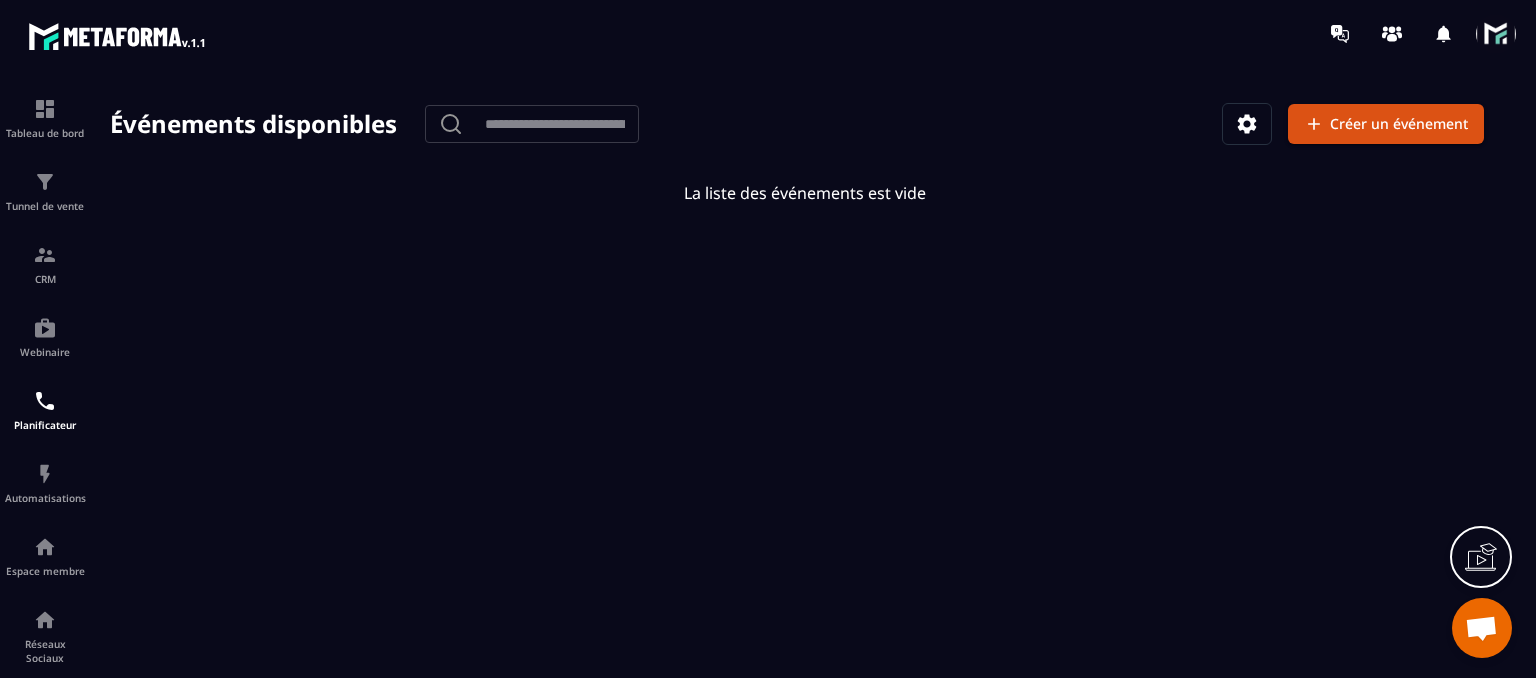 click at bounding box center (1247, 124) 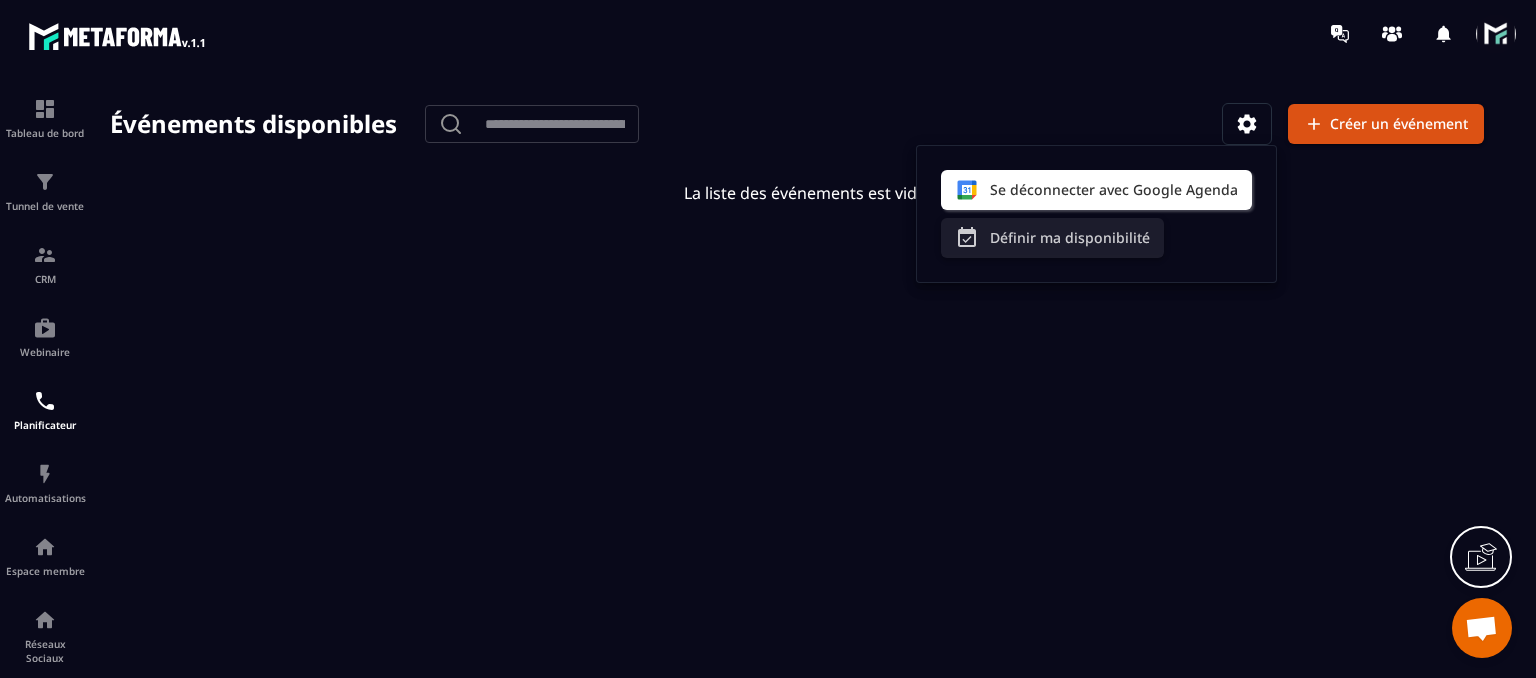 click on "Définir ma disponibilité" at bounding box center (1052, 238) 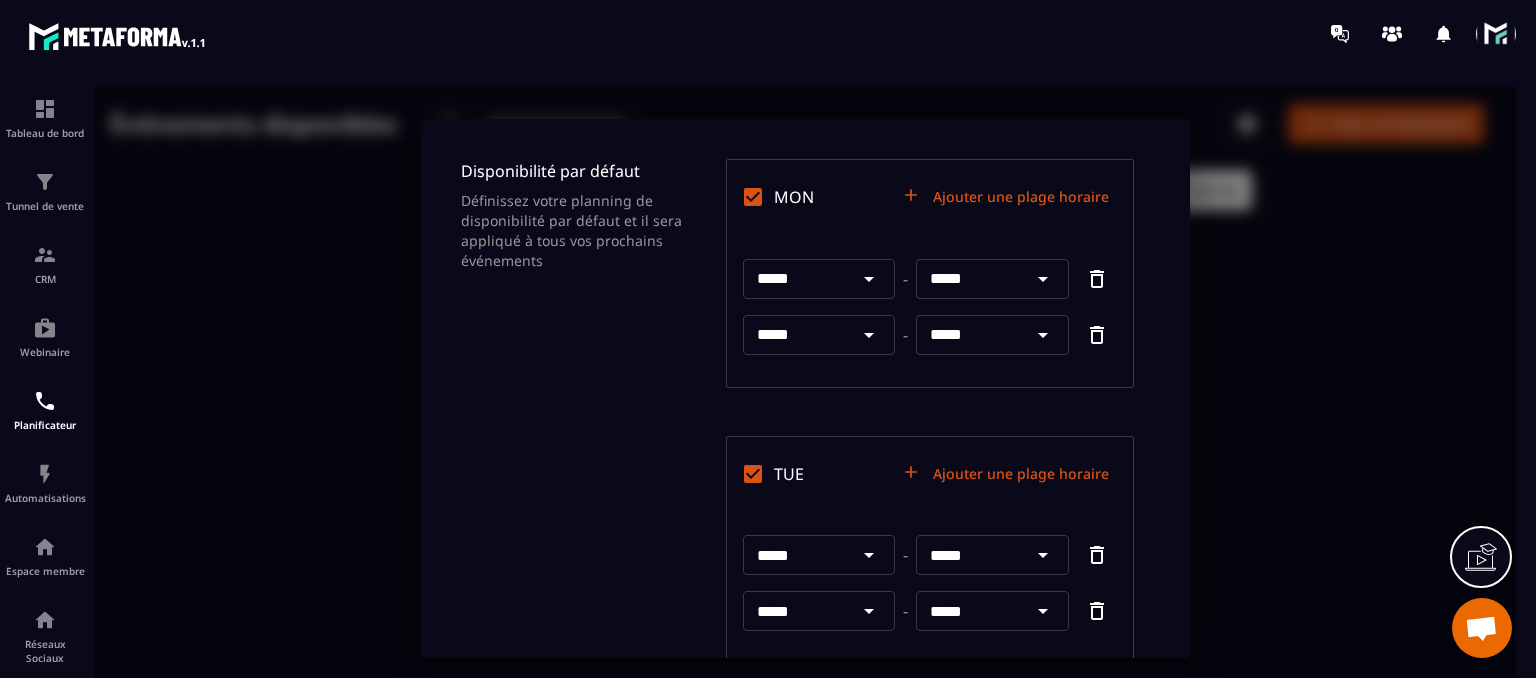 scroll, scrollTop: 95, scrollLeft: 0, axis: vertical 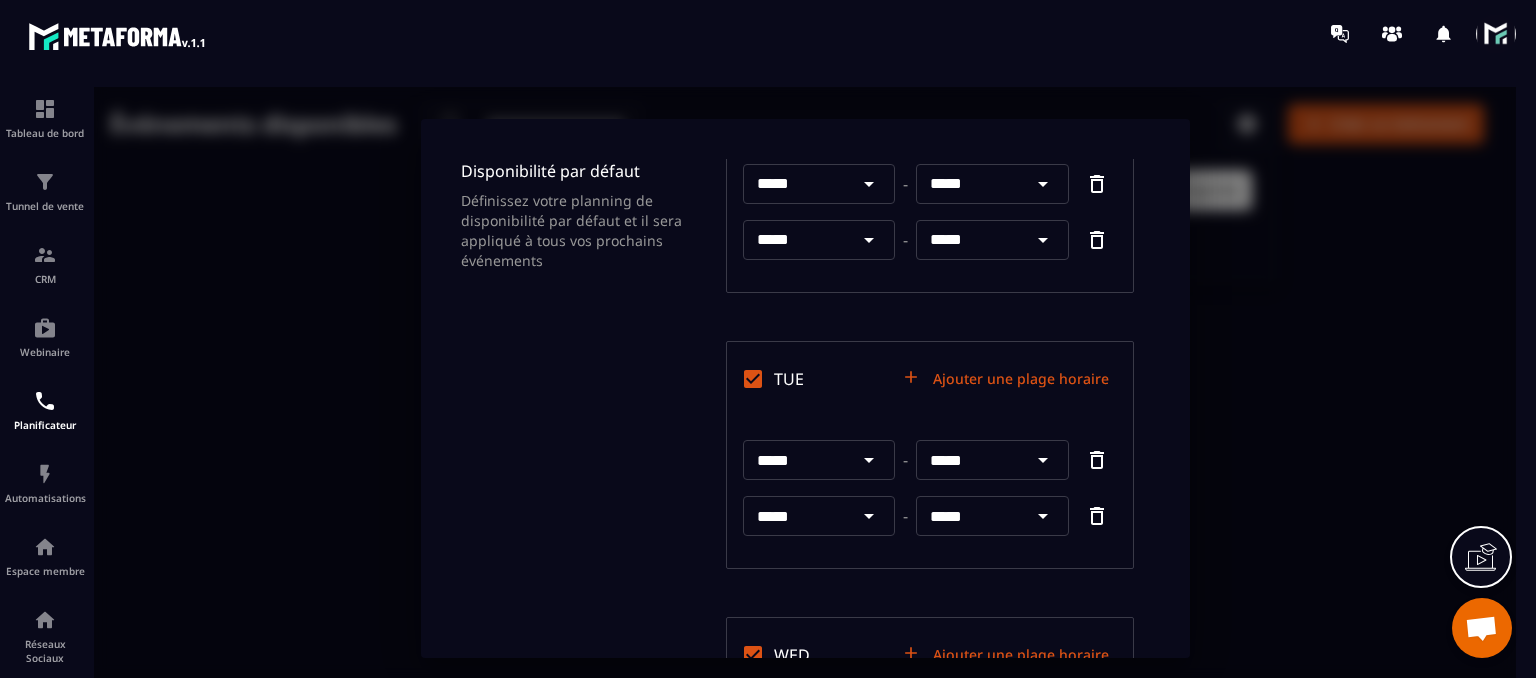 click on "Disponibilité par défaut Définissez votre planning de disponibilité par défaut et il sera appliqué à tous vos prochains événements MON Ajouter une plage horaire ***** ​ - ***** ​ ***** ​ - ***** ​ TUE Ajouter une plage horaire ***** ​ - ***** ​ ***** ​ - ***** ​ WED Ajouter une plage horaire ***** ​ - ***** ​ ***** ​ - ***** ​ THU Ajouter une plage horaire ***** ​ - ***** ​ ***** ​ - ***** ​ FRI Ajouter une plage horaire ***** ​ - ***** ​ ***** ​ - ***** ​ SAT SUN Annuler Enregistrer les modifications" at bounding box center (805, 388) 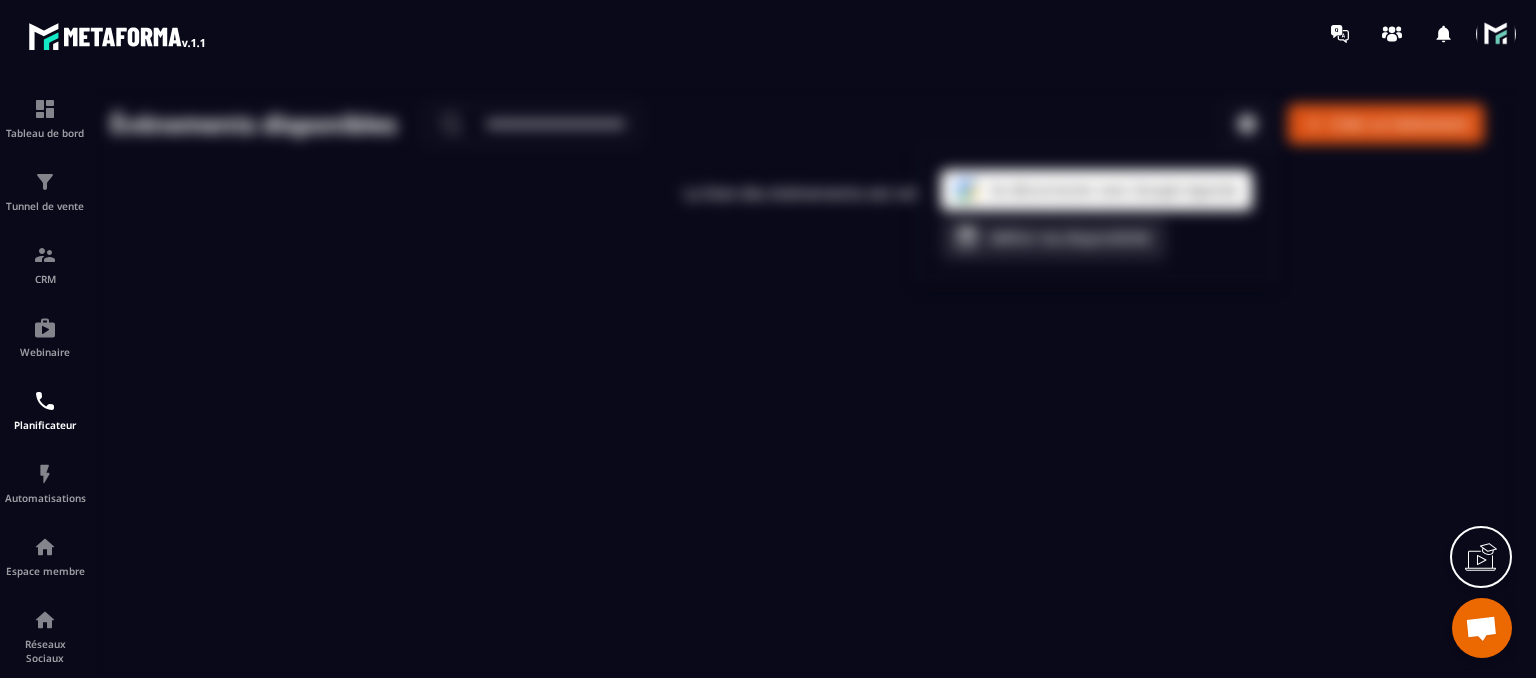 scroll, scrollTop: 200, scrollLeft: 0, axis: vertical 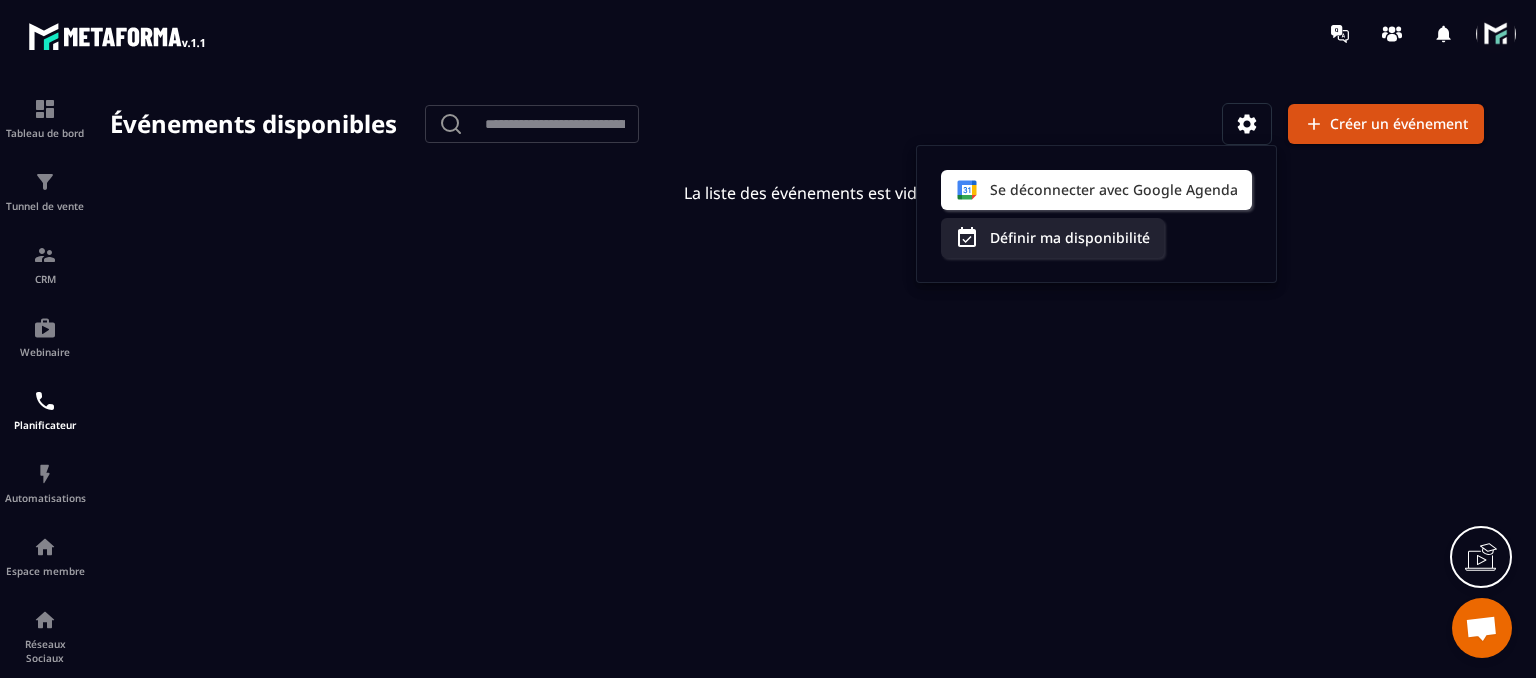 click at bounding box center [805, 388] 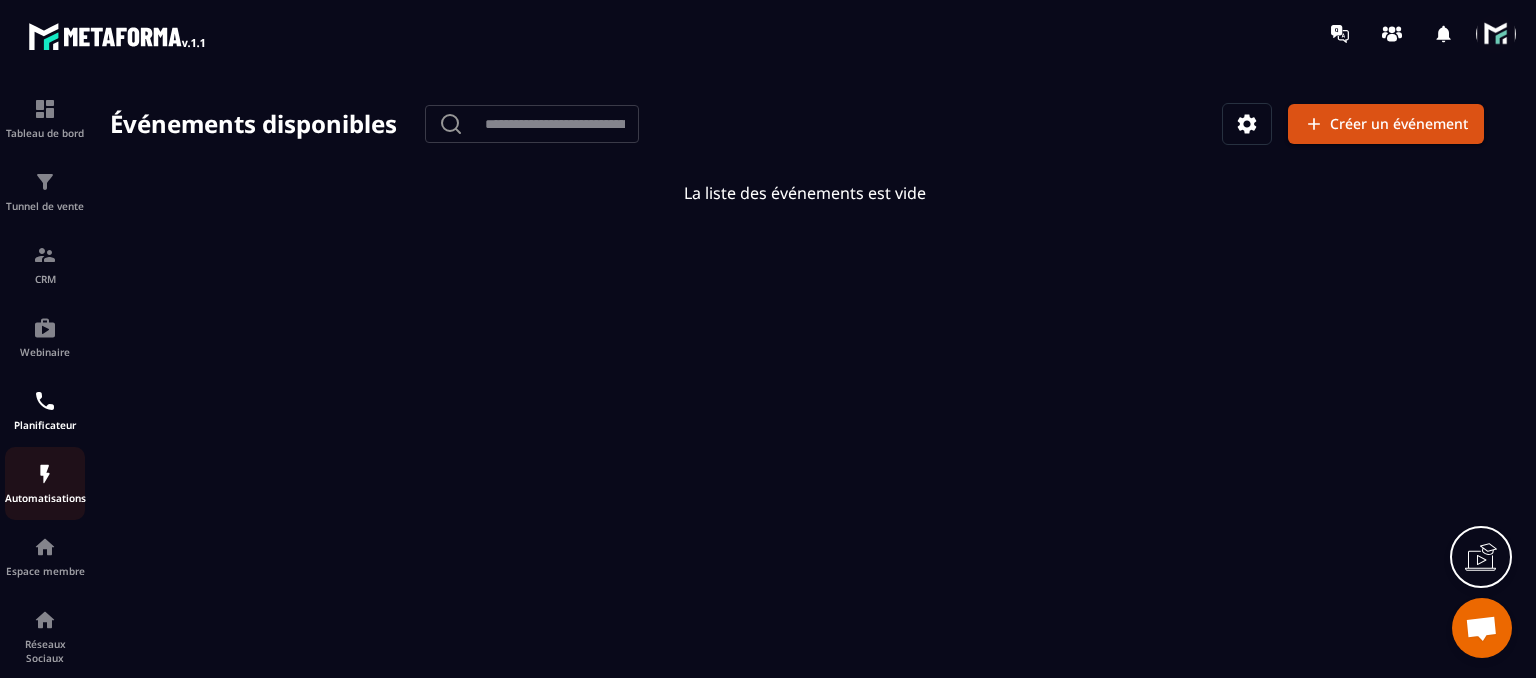 click at bounding box center [45, 474] 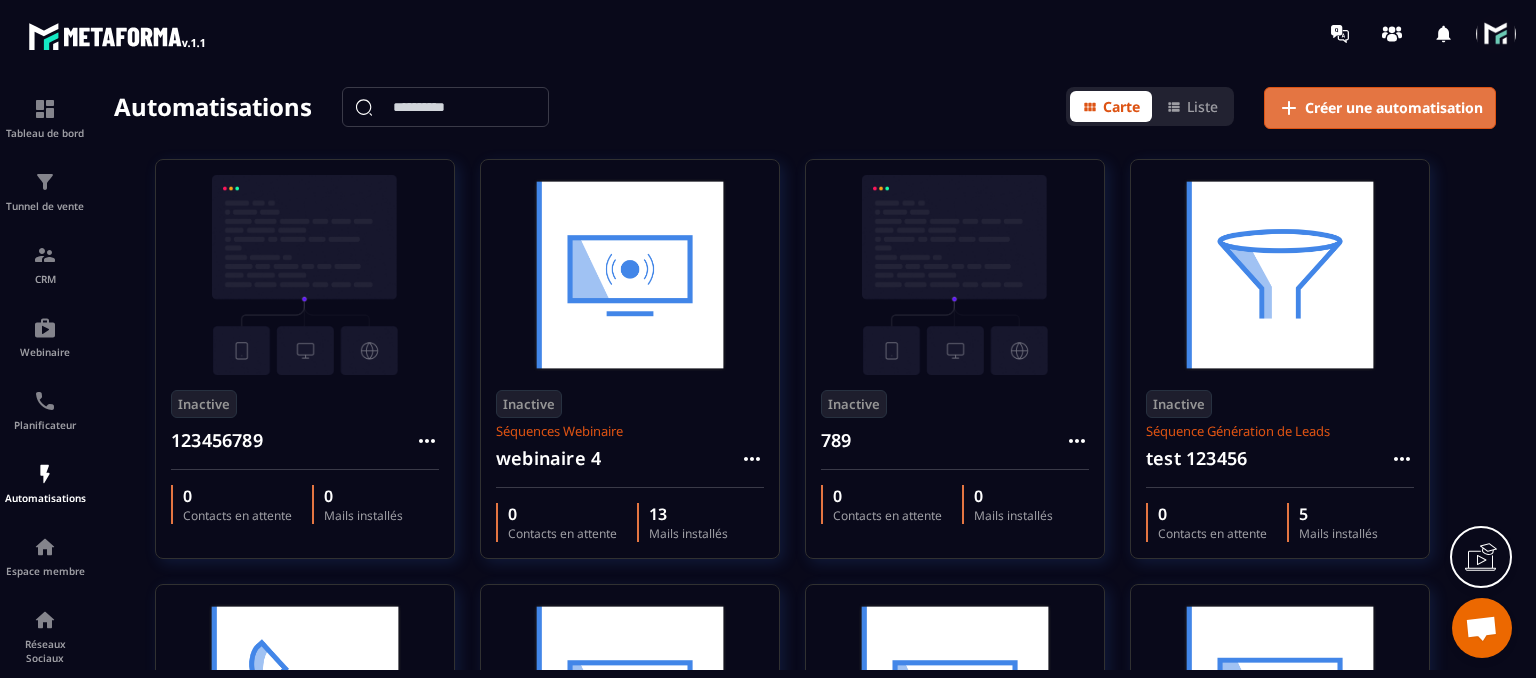 click on "Créer une automatisation" 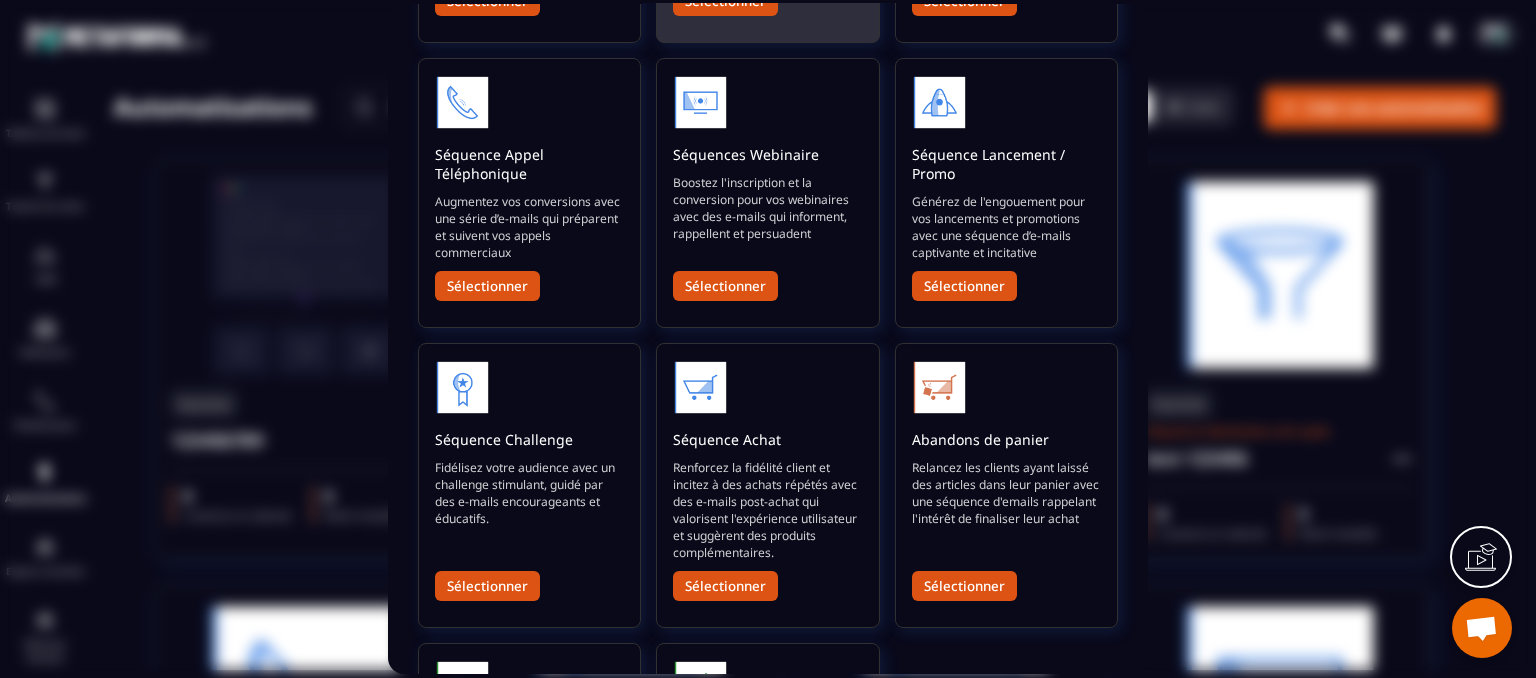 scroll, scrollTop: 400, scrollLeft: 0, axis: vertical 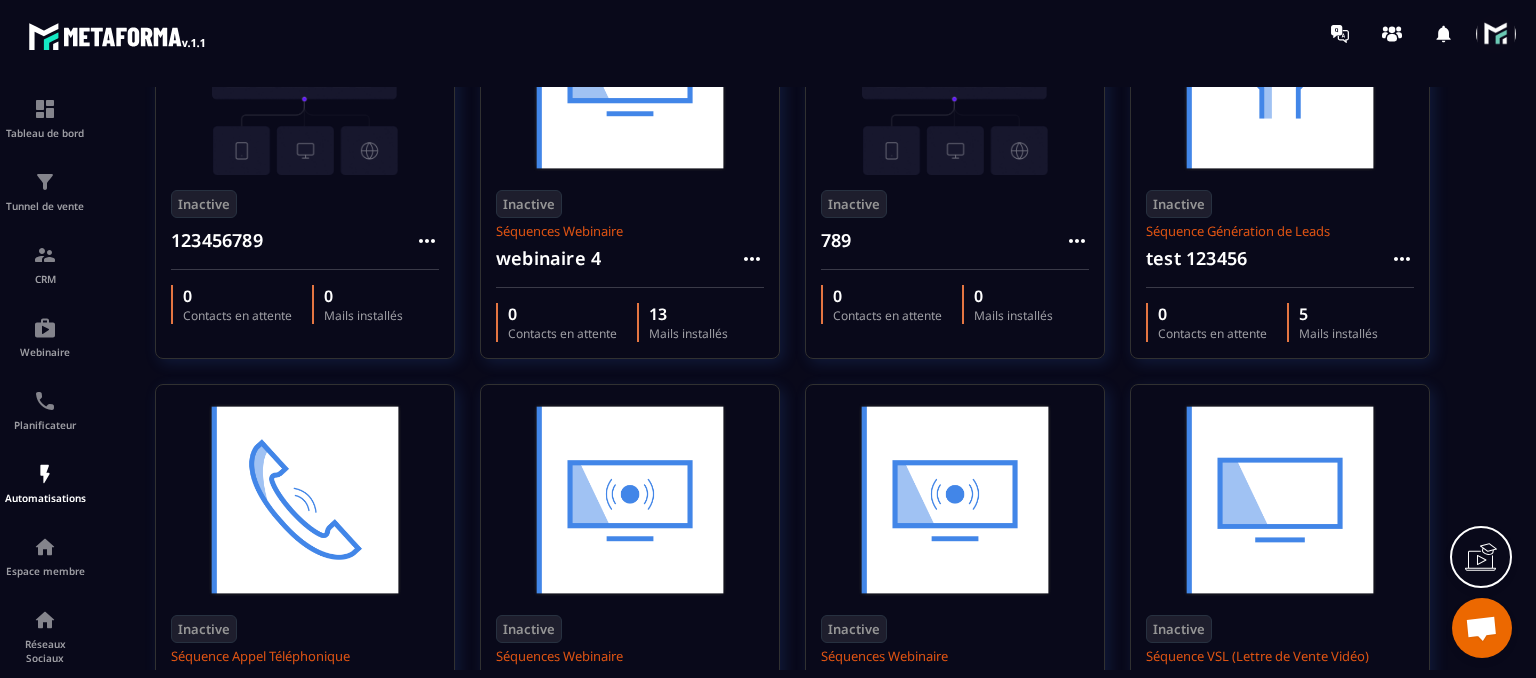 click at bounding box center [45, 378] 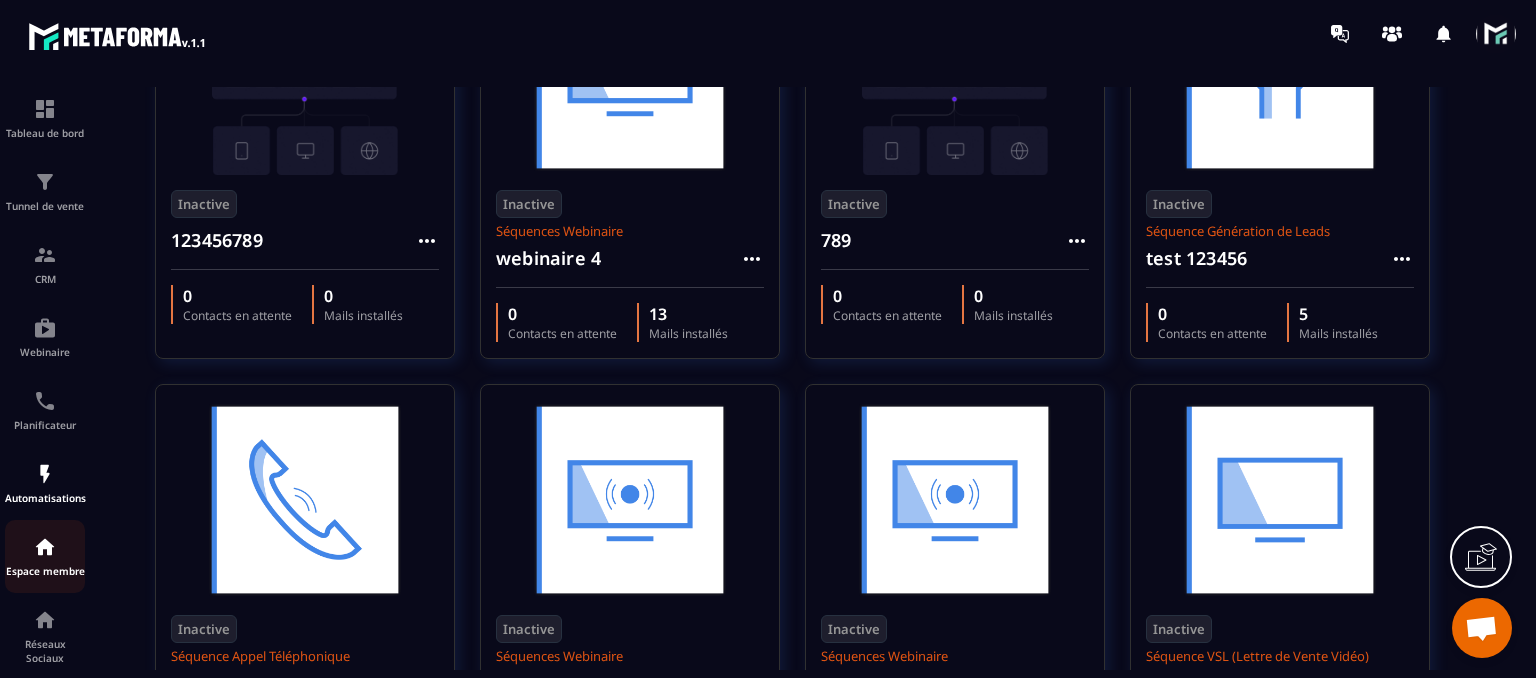 click on "Espace membre" at bounding box center [45, 556] 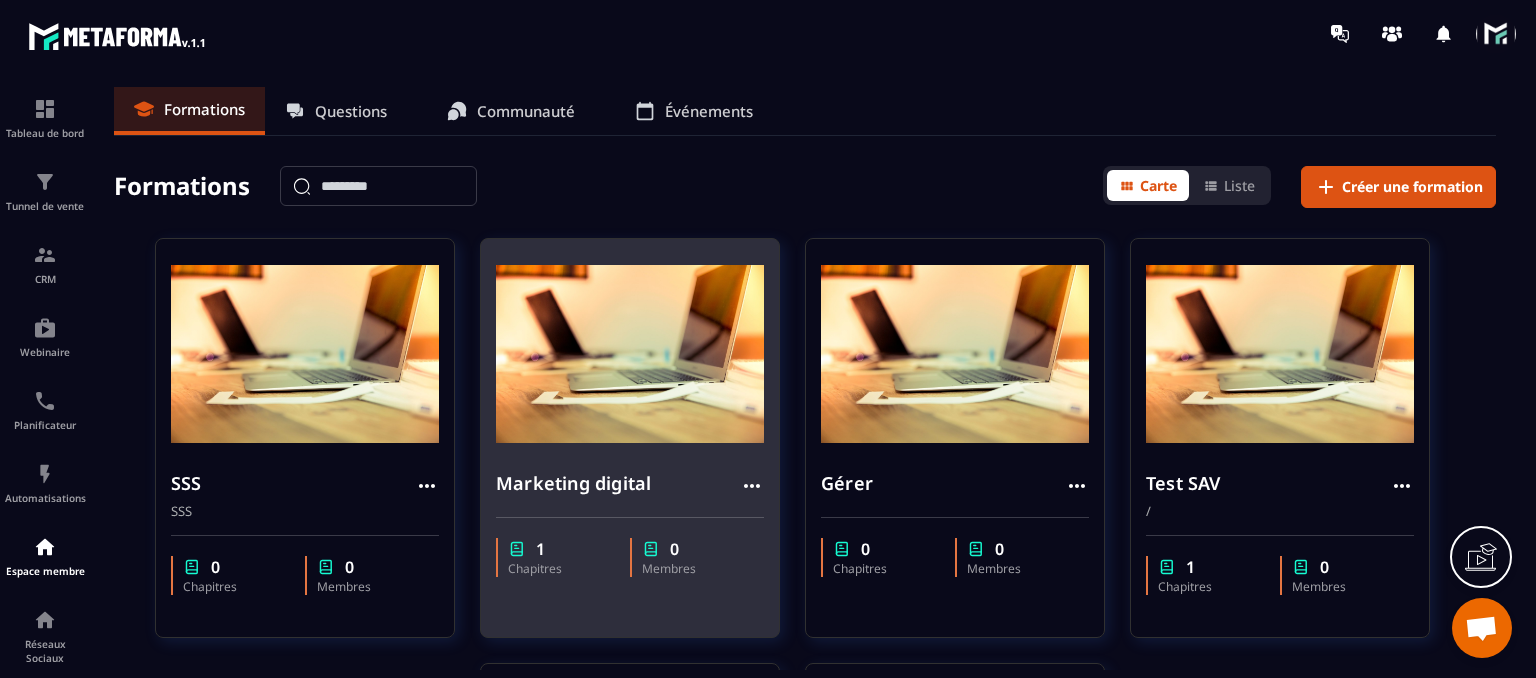 click on "Marketing digital" at bounding box center [573, 483] 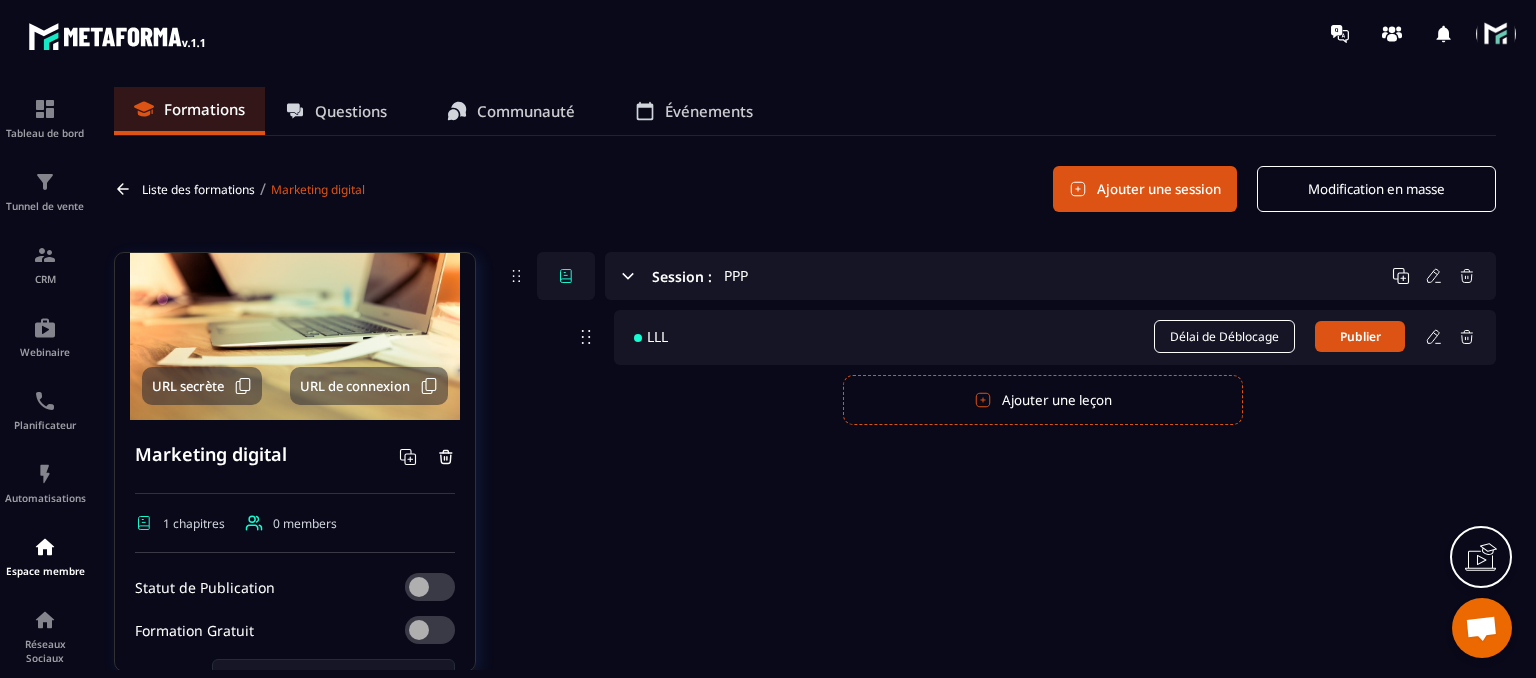scroll, scrollTop: 0, scrollLeft: 0, axis: both 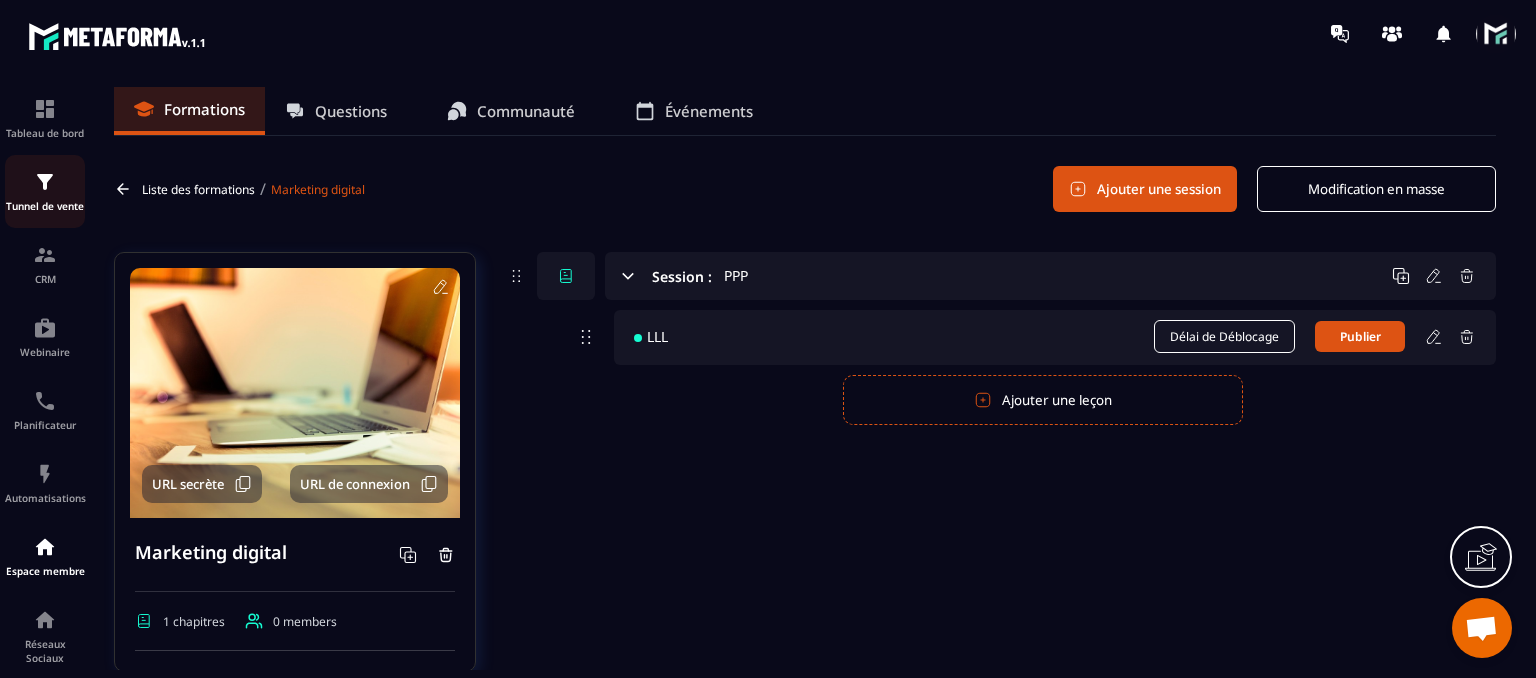 click at bounding box center (45, 182) 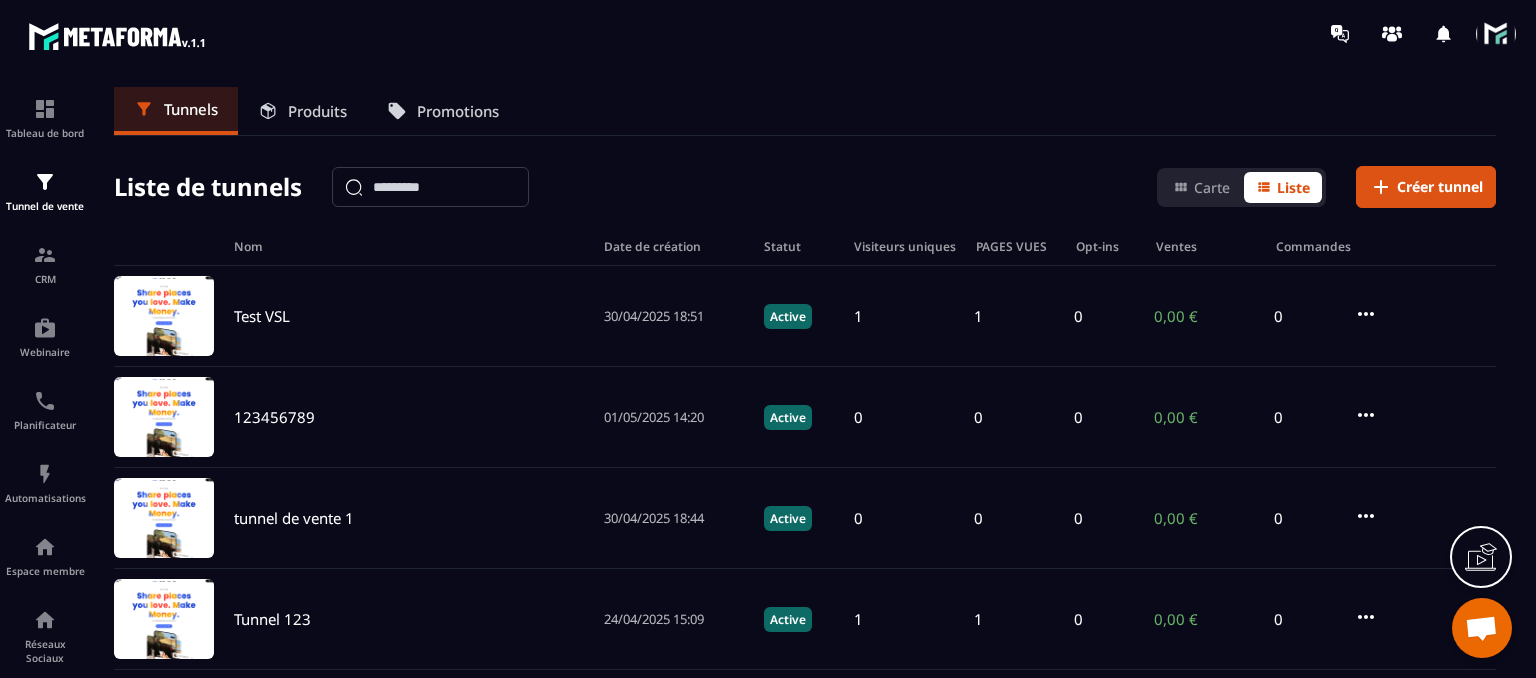 click on "Produits" at bounding box center (317, 111) 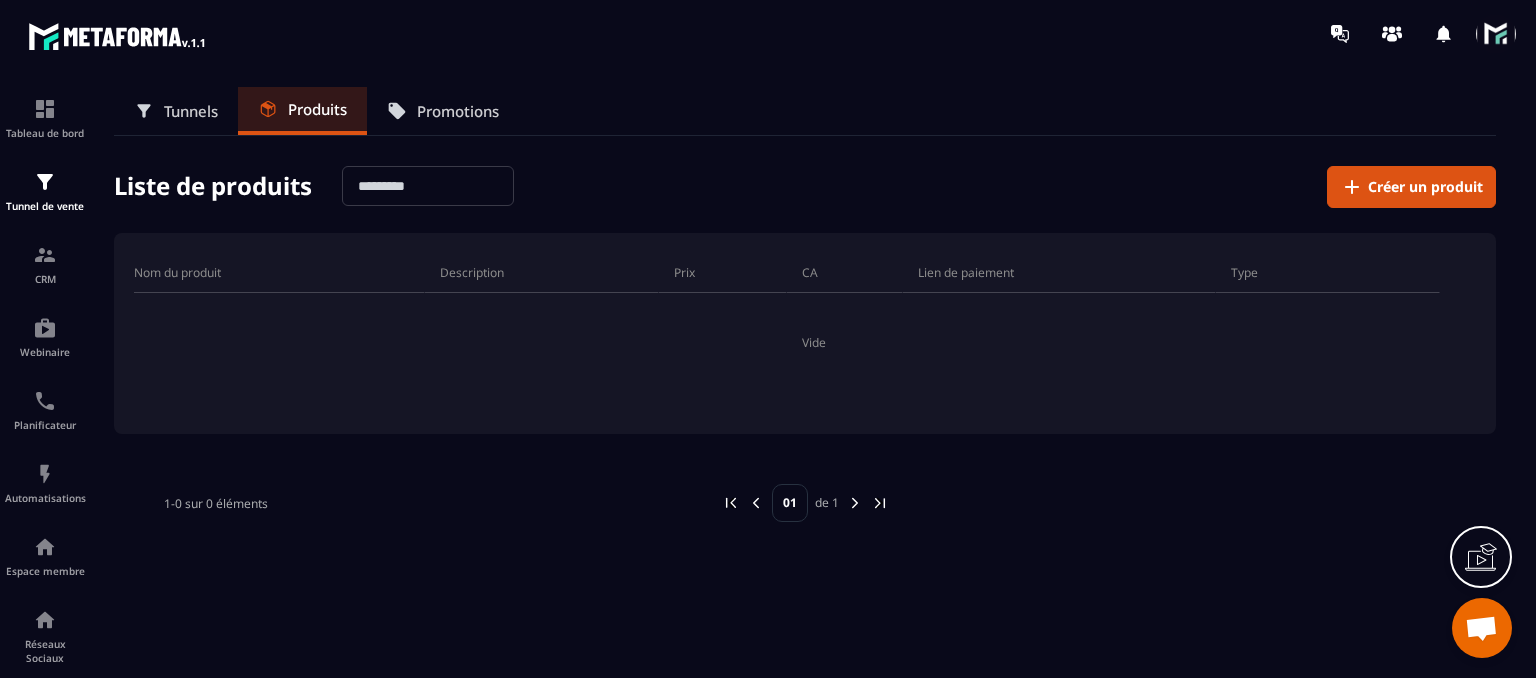 click on "Tunnels" at bounding box center [191, 111] 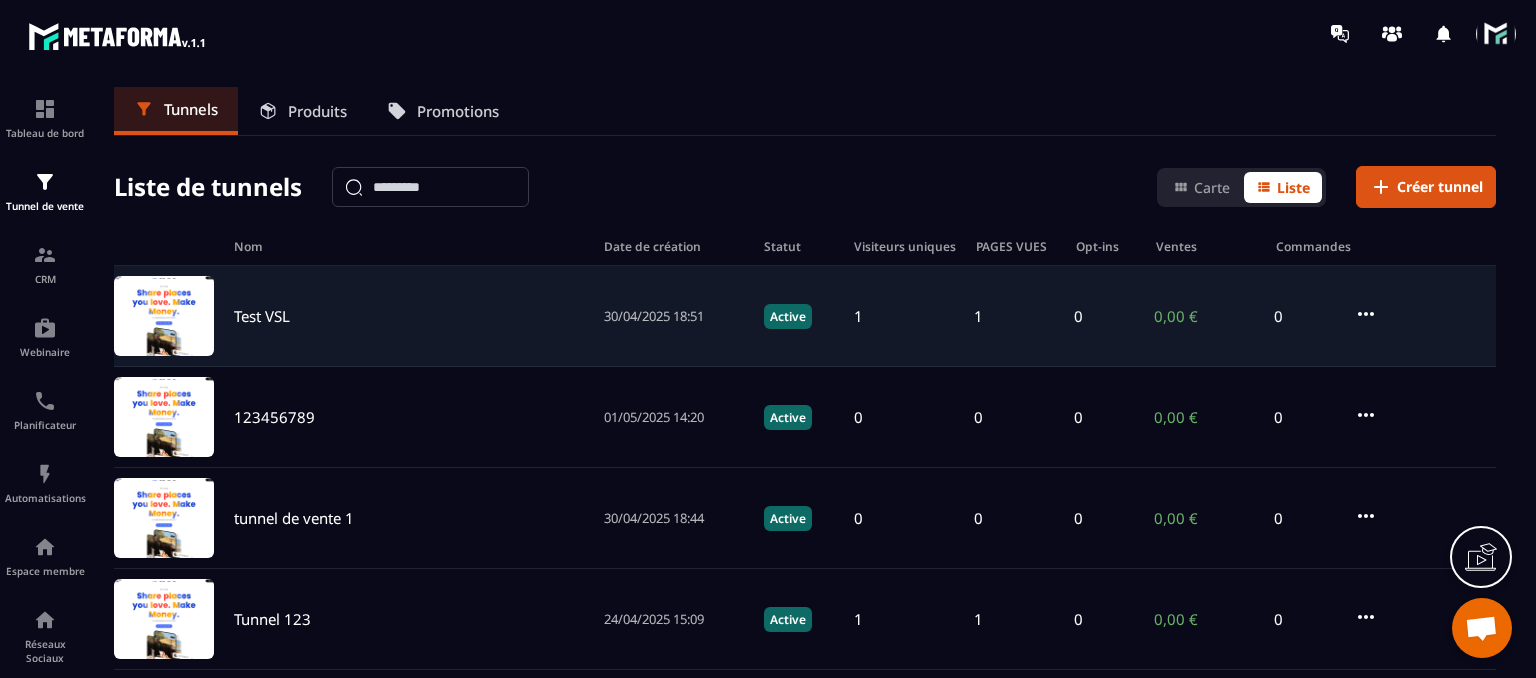 click on "Test VSL [DATE] [TIME] Active 1 1 0 0,00 € 0" 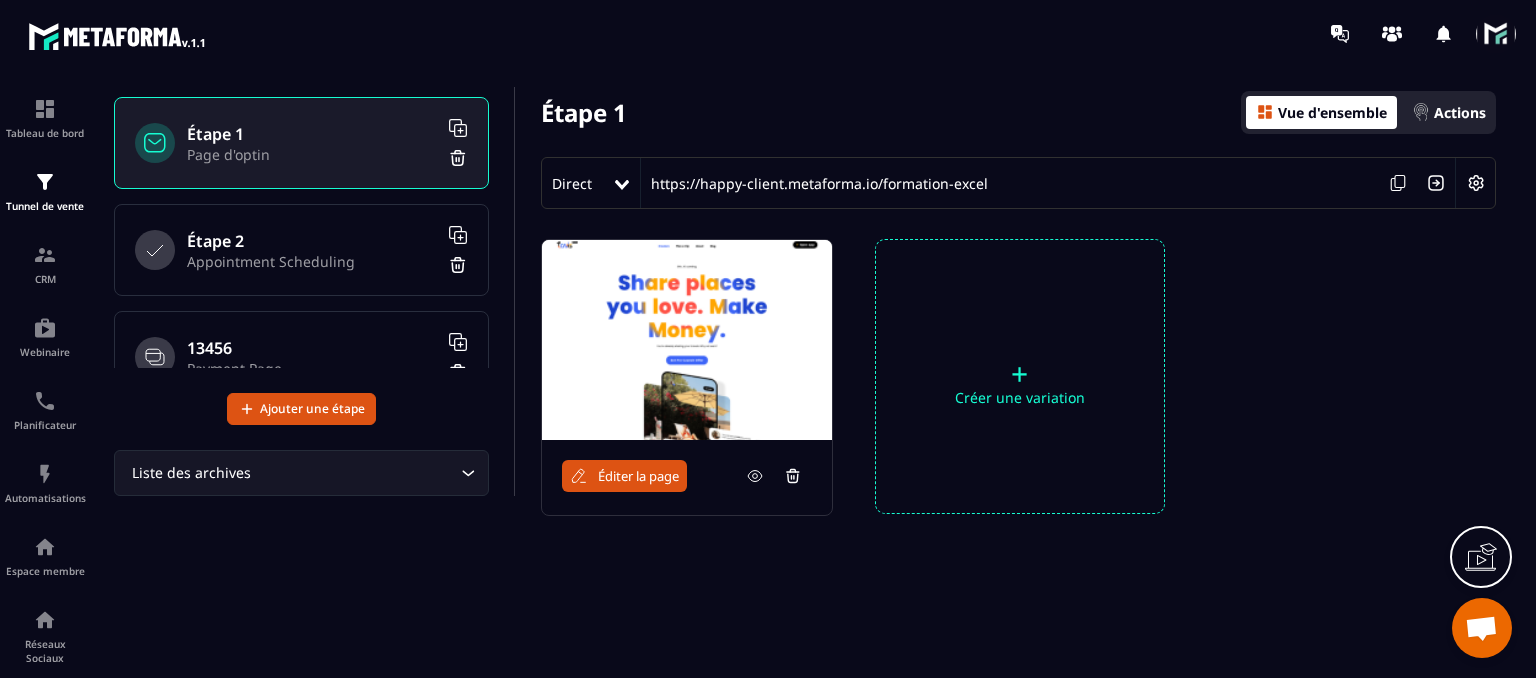 scroll, scrollTop: 122, scrollLeft: 0, axis: vertical 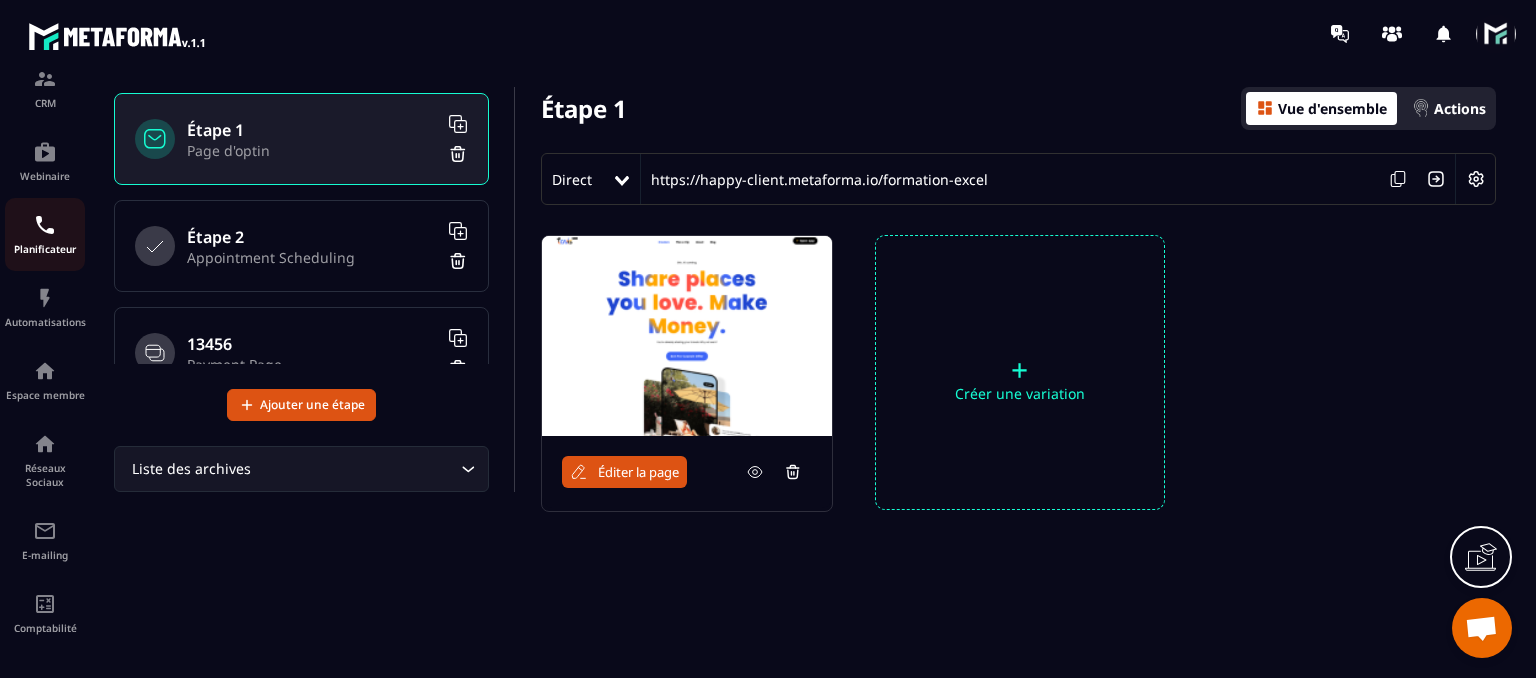 click at bounding box center (0, 0) 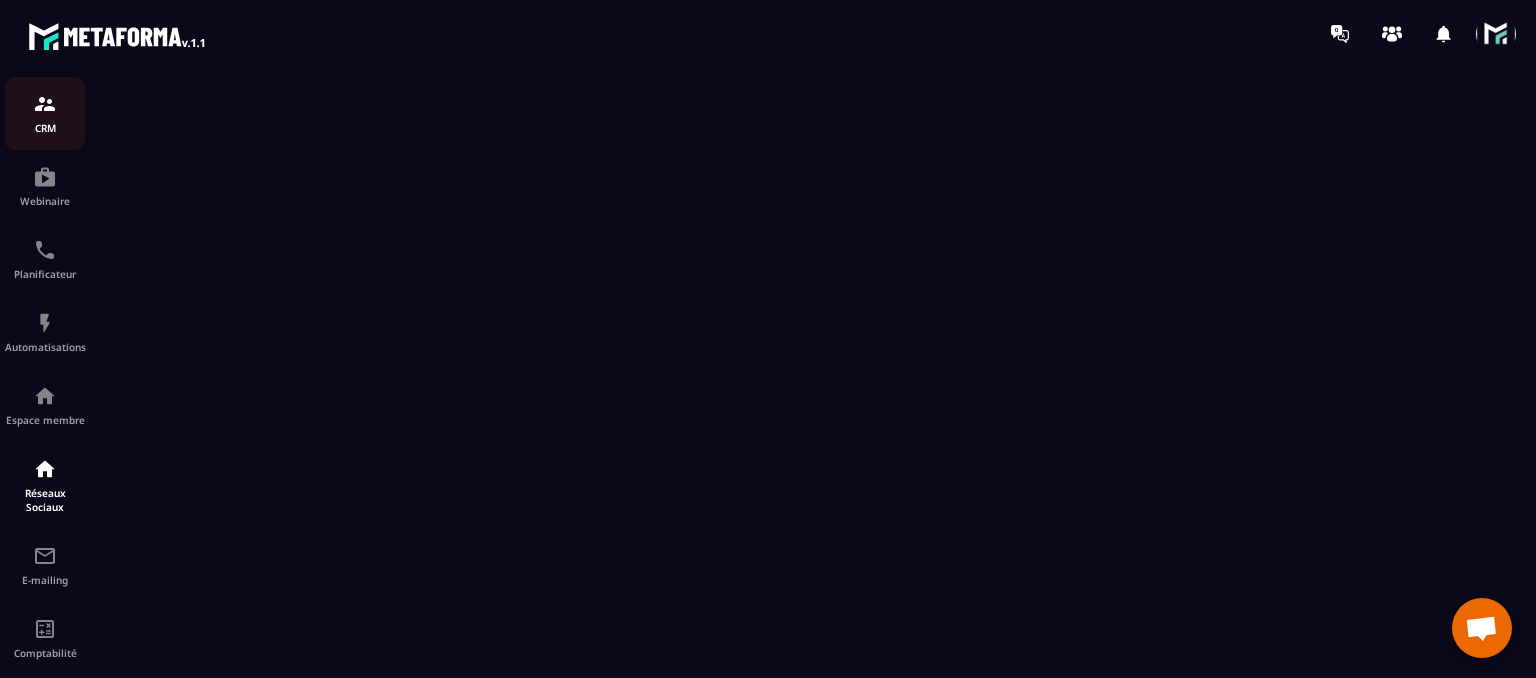 scroll, scrollTop: 176, scrollLeft: 0, axis: vertical 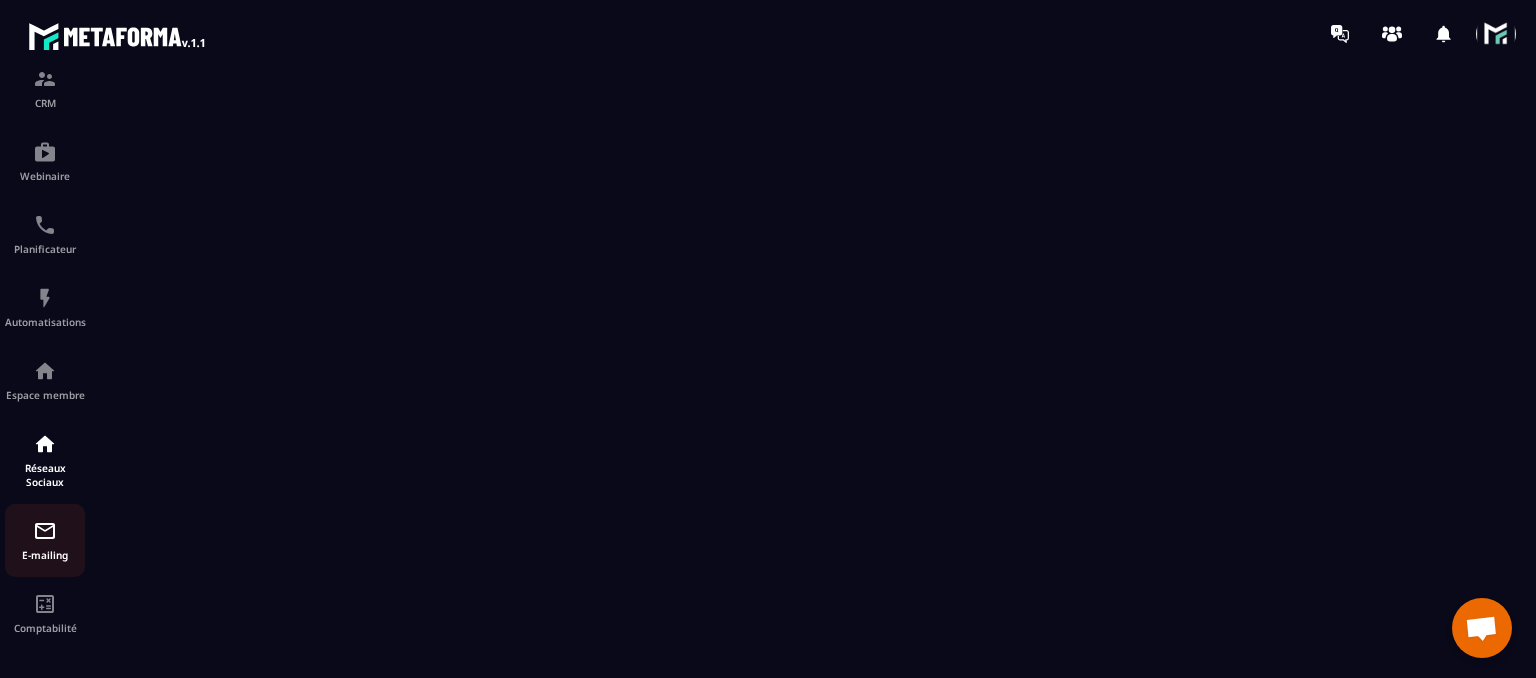 click on "E-mailing" at bounding box center (45, 540) 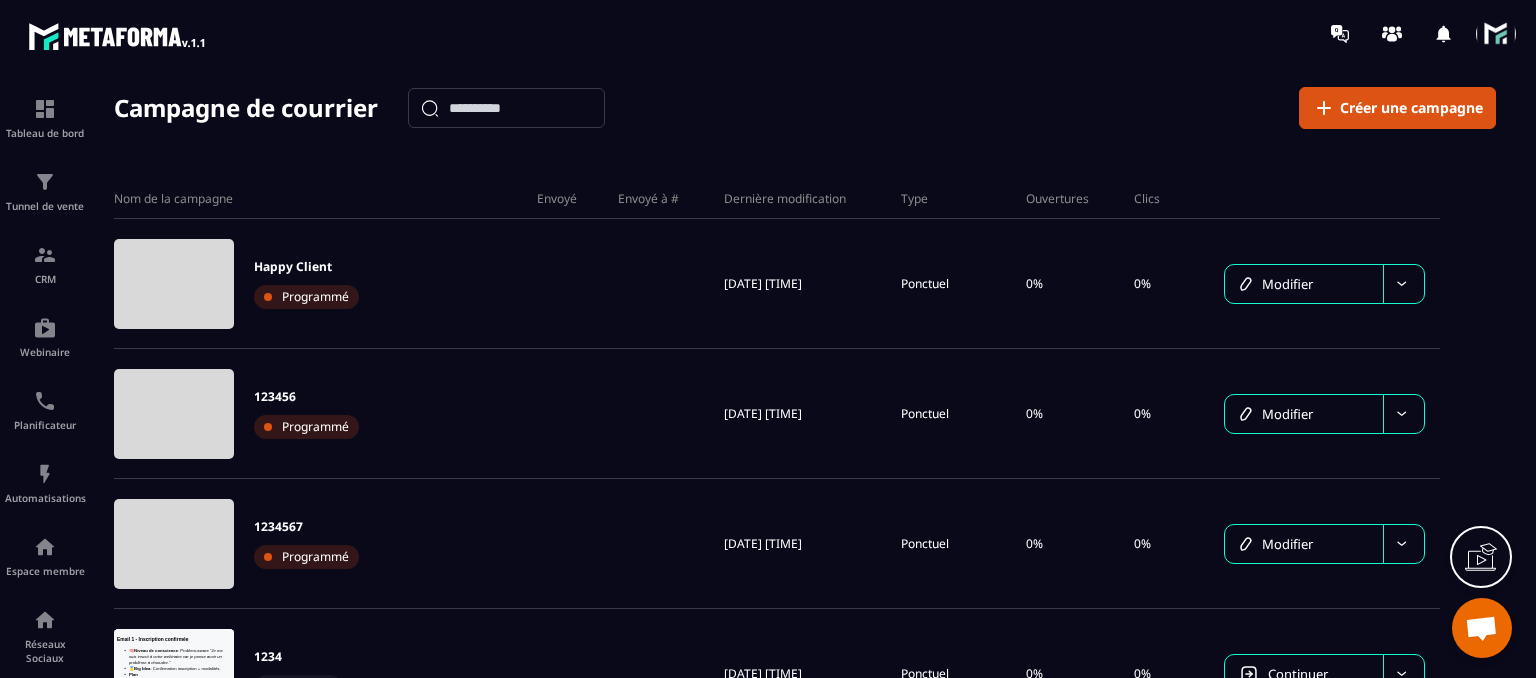 scroll, scrollTop: 0, scrollLeft: 0, axis: both 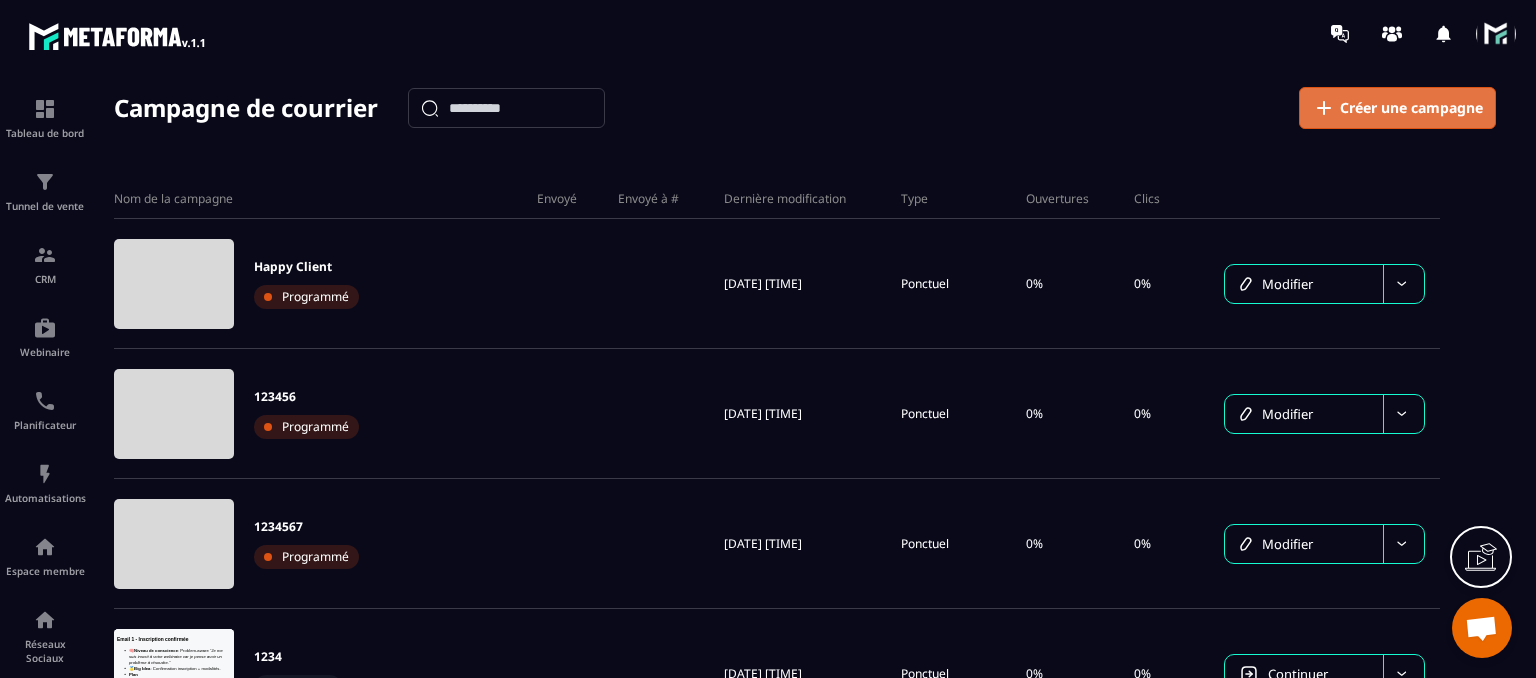 click on "Créer une campagne" at bounding box center (1411, 108) 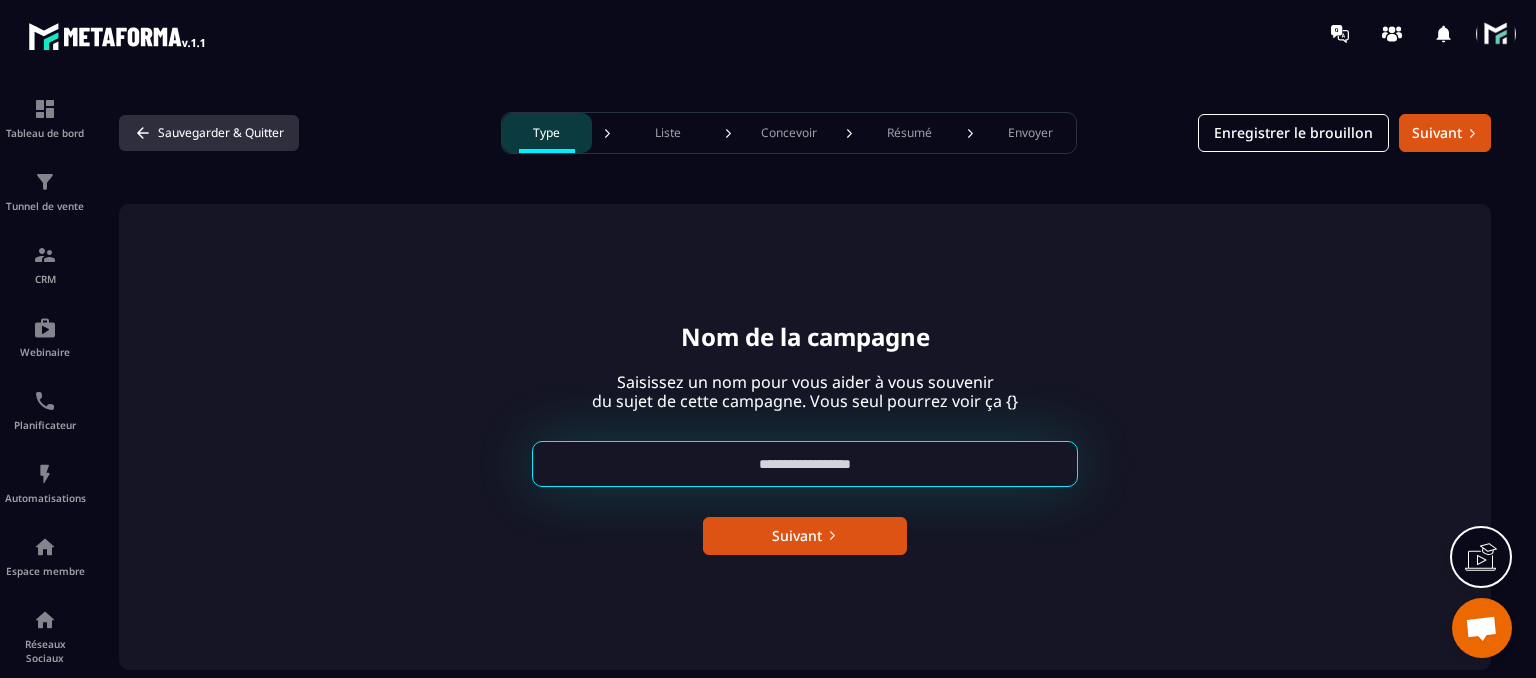 click on "Sauvegarder & Quitter" at bounding box center (209, 133) 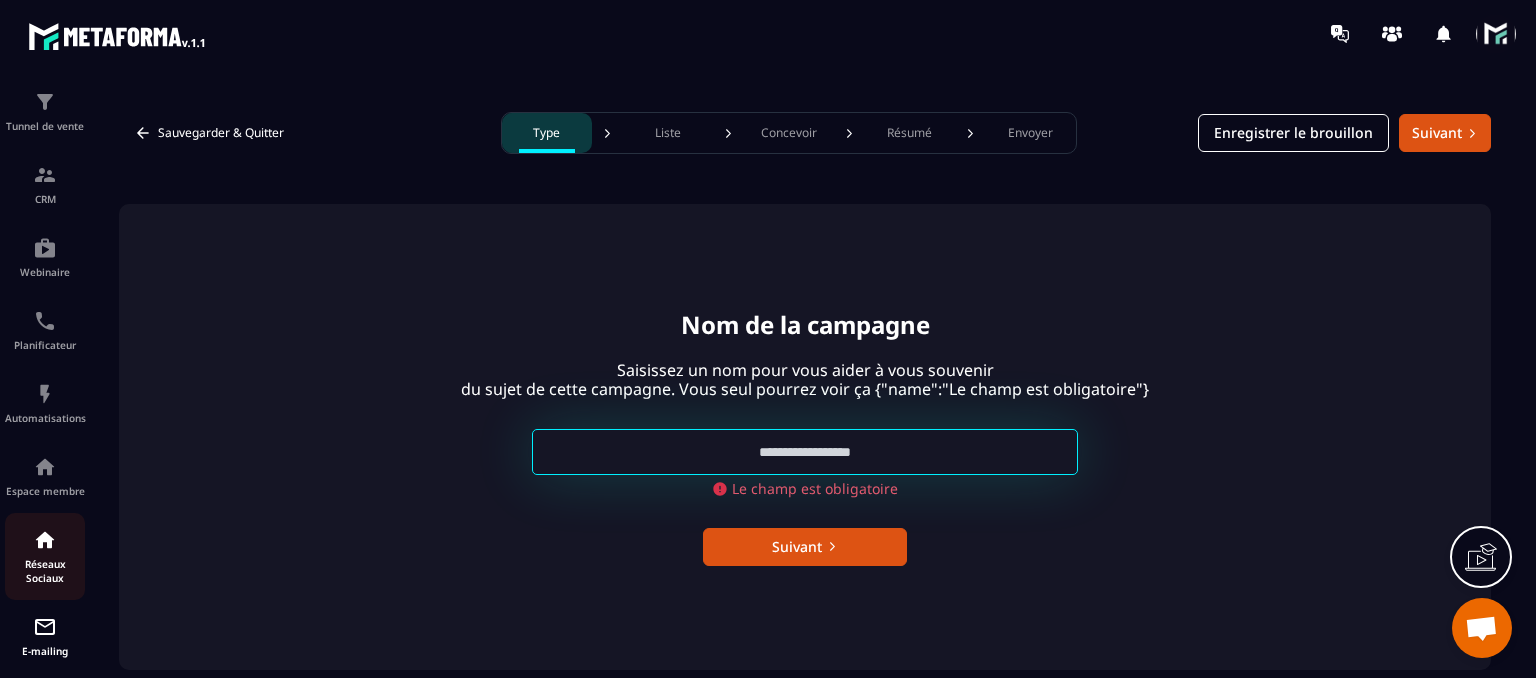 scroll, scrollTop: 176, scrollLeft: 0, axis: vertical 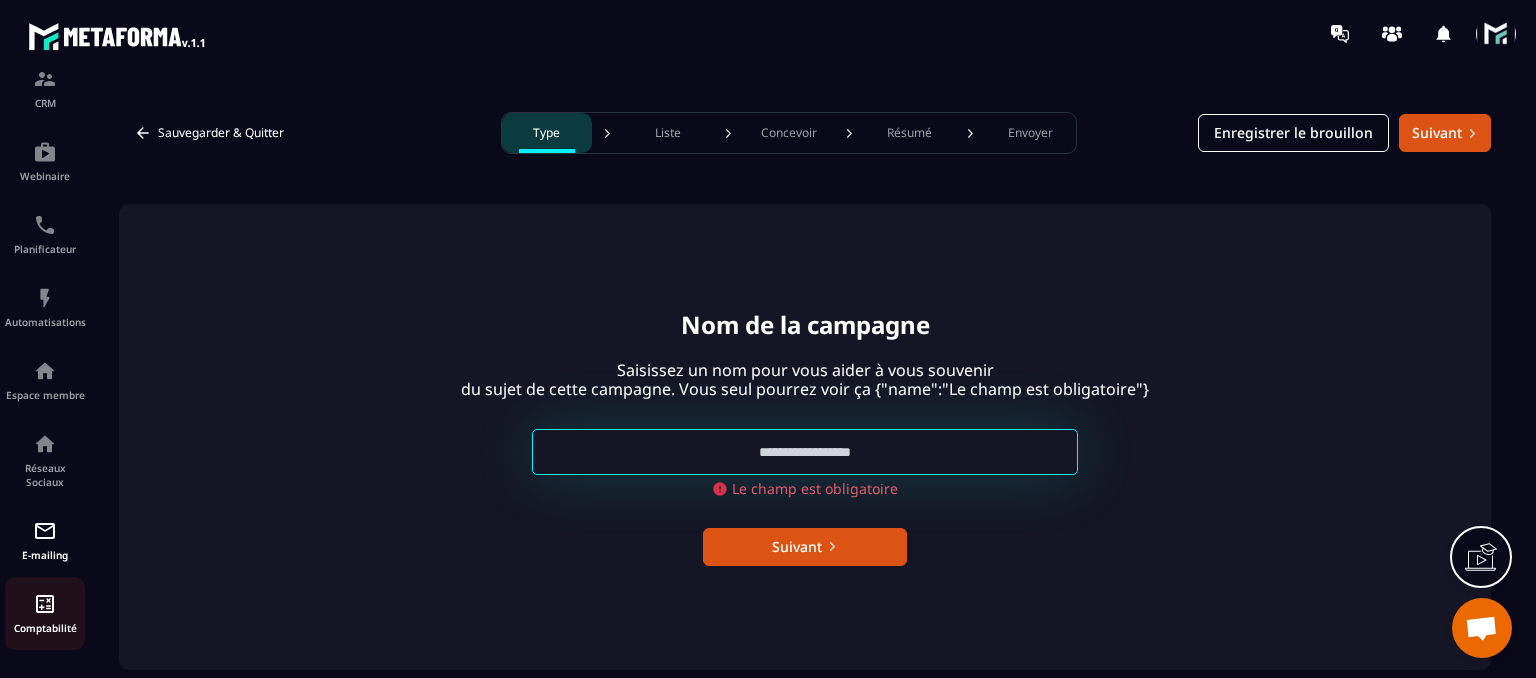click at bounding box center [45, 604] 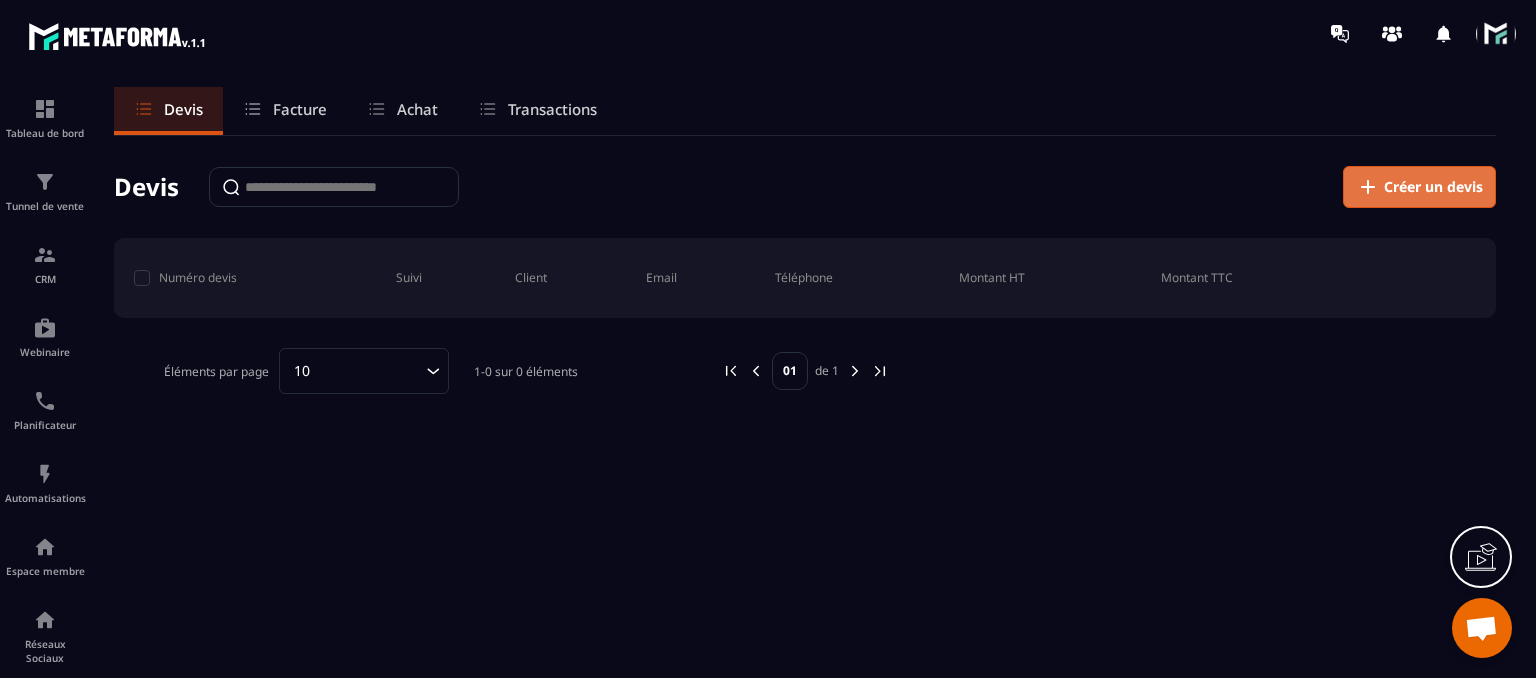 click on "Créer un devis" at bounding box center [1419, 187] 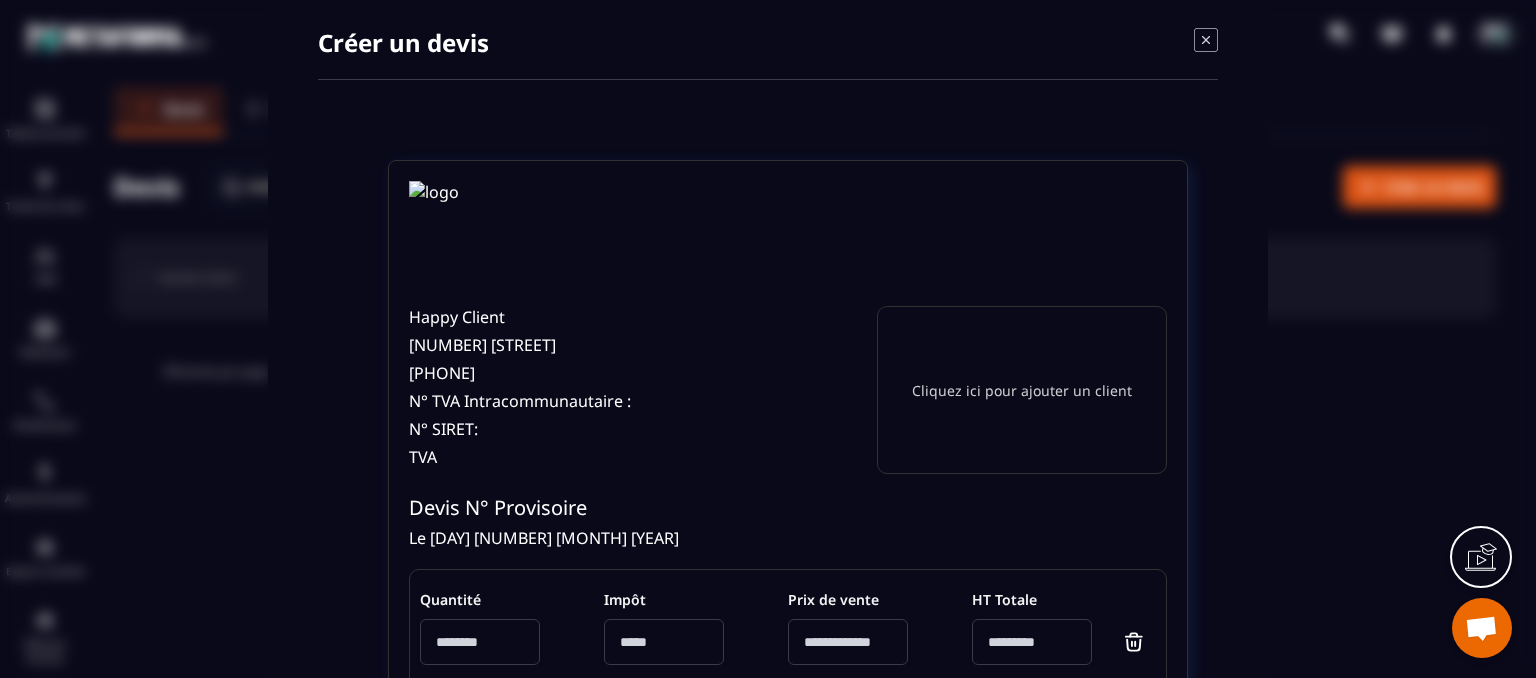 scroll, scrollTop: 0, scrollLeft: 0, axis: both 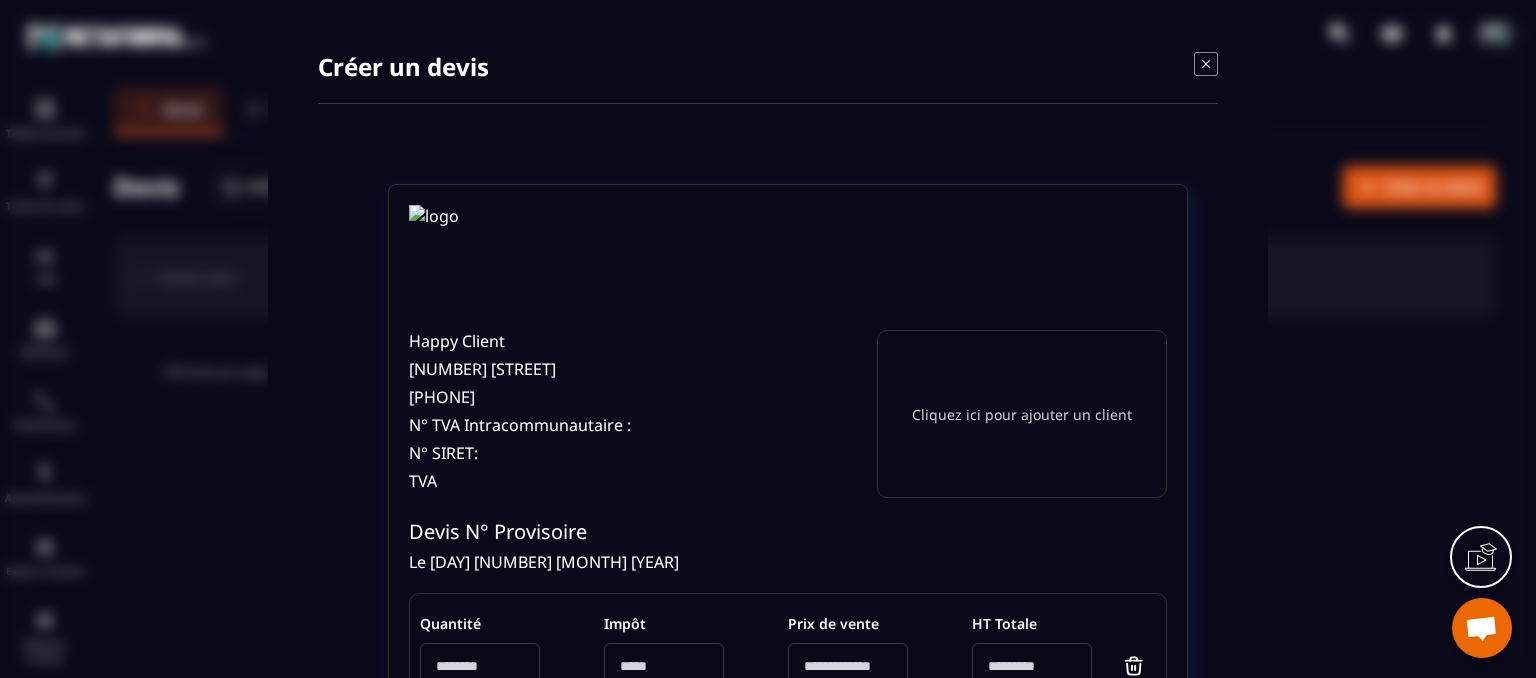click 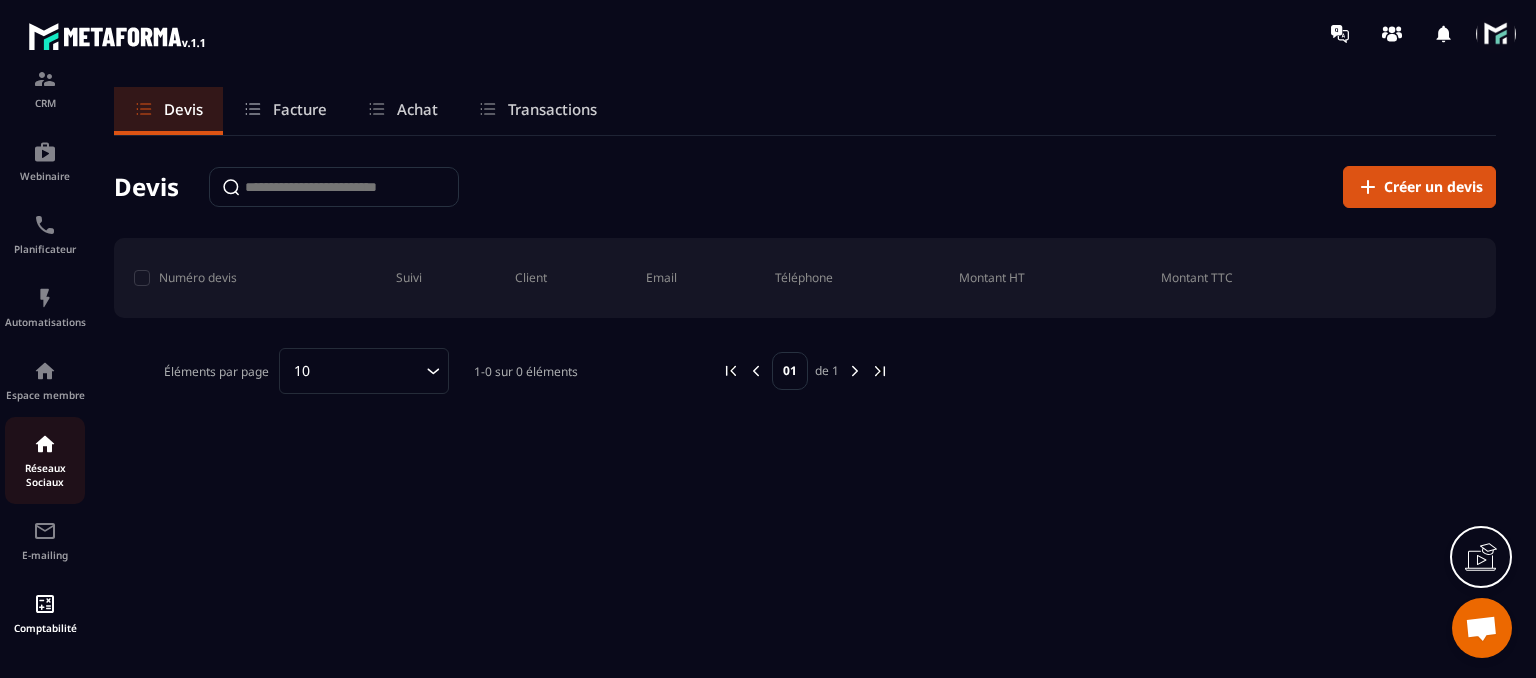 scroll, scrollTop: 0, scrollLeft: 0, axis: both 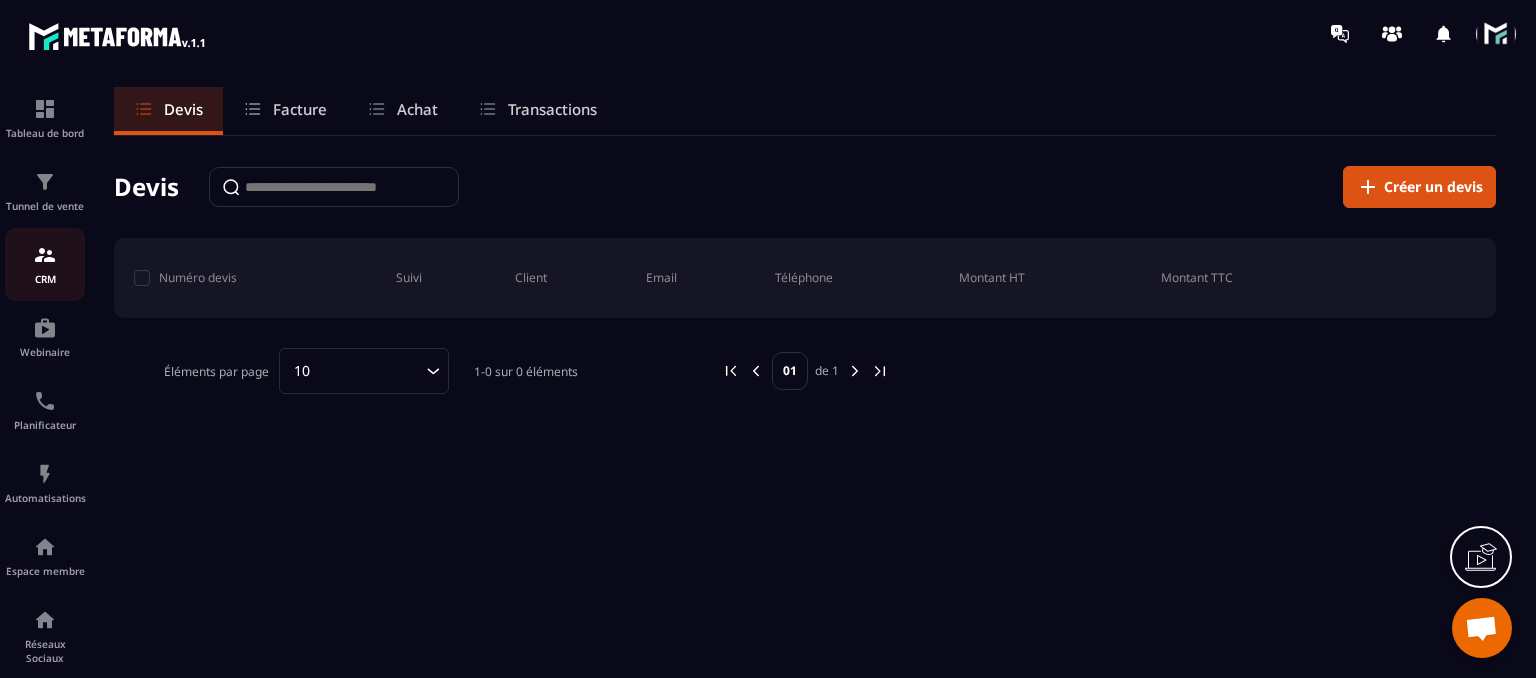 click on "CRM" 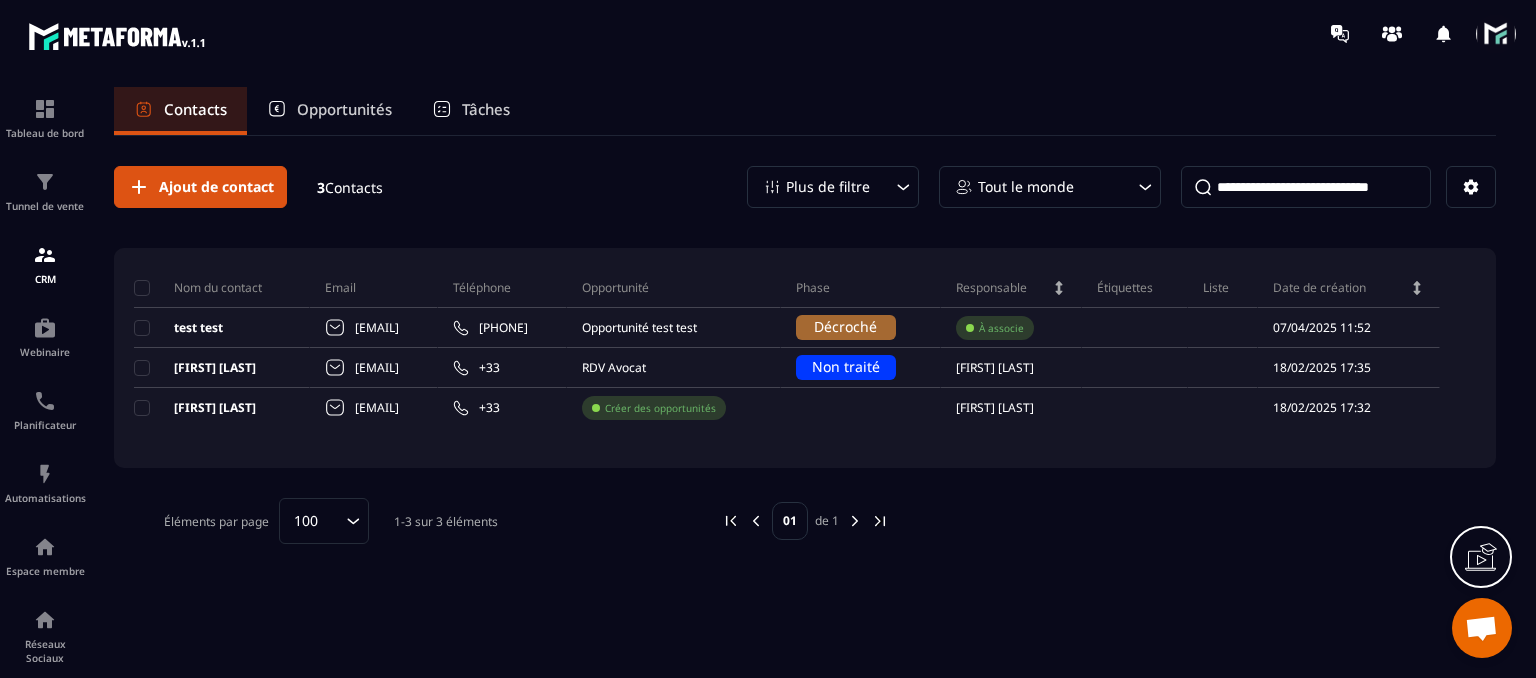 click at bounding box center (1496, 34) 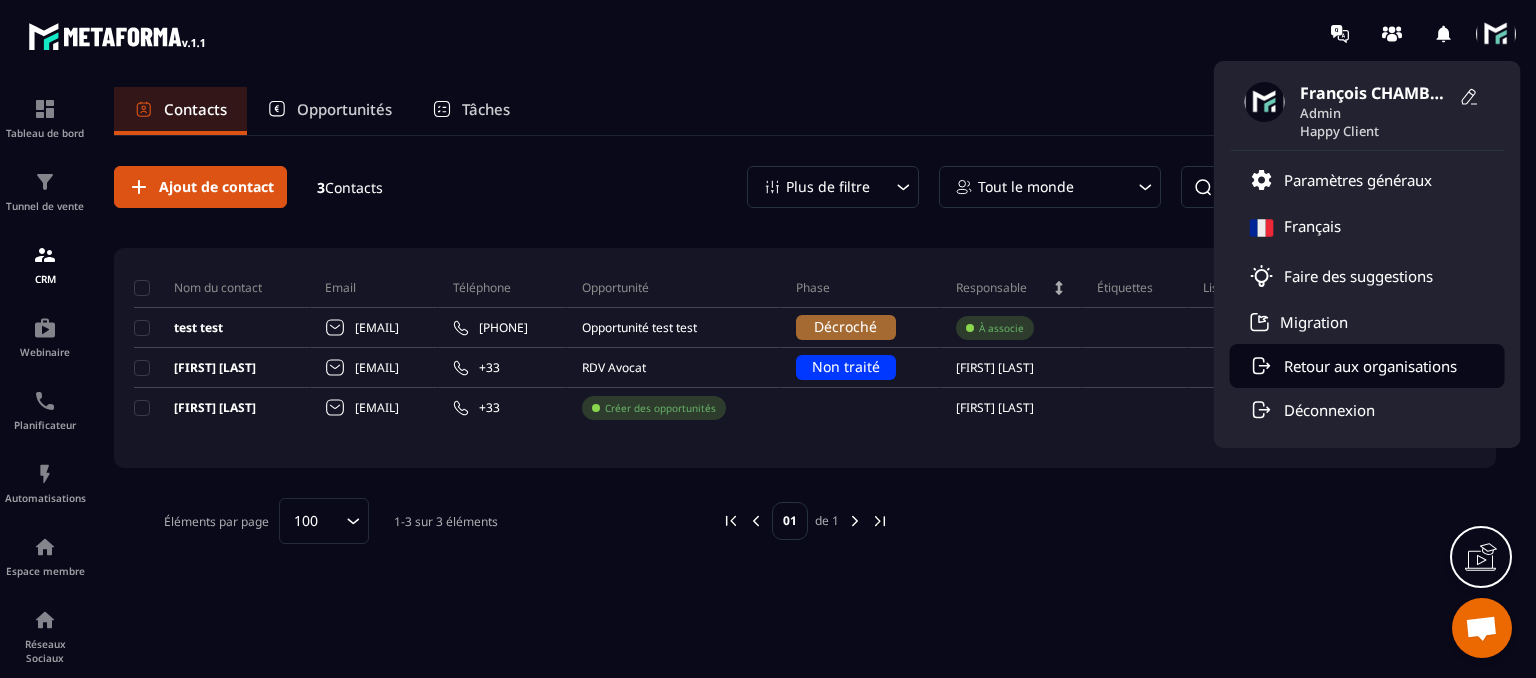click on "Retour aux organisations" at bounding box center (1370, 366) 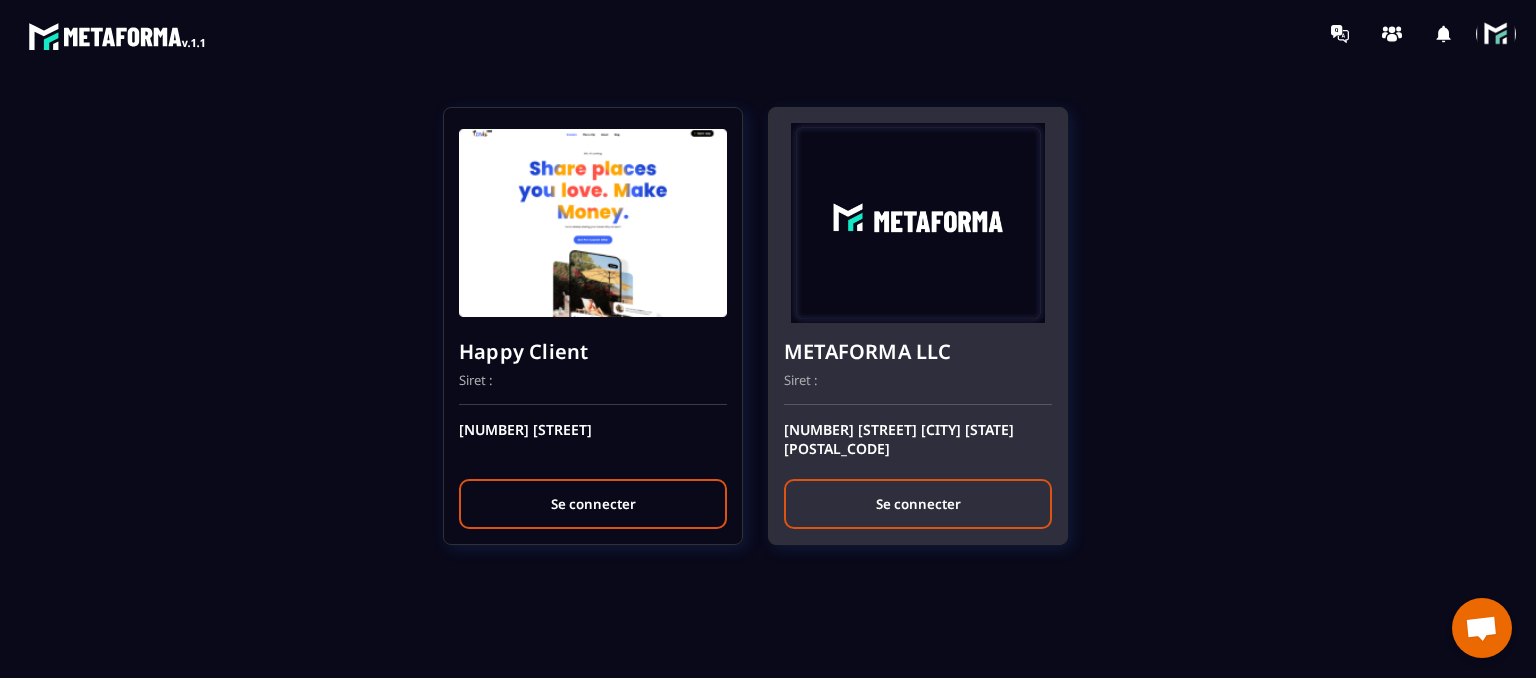 click on "Se connecter" at bounding box center [918, 504] 